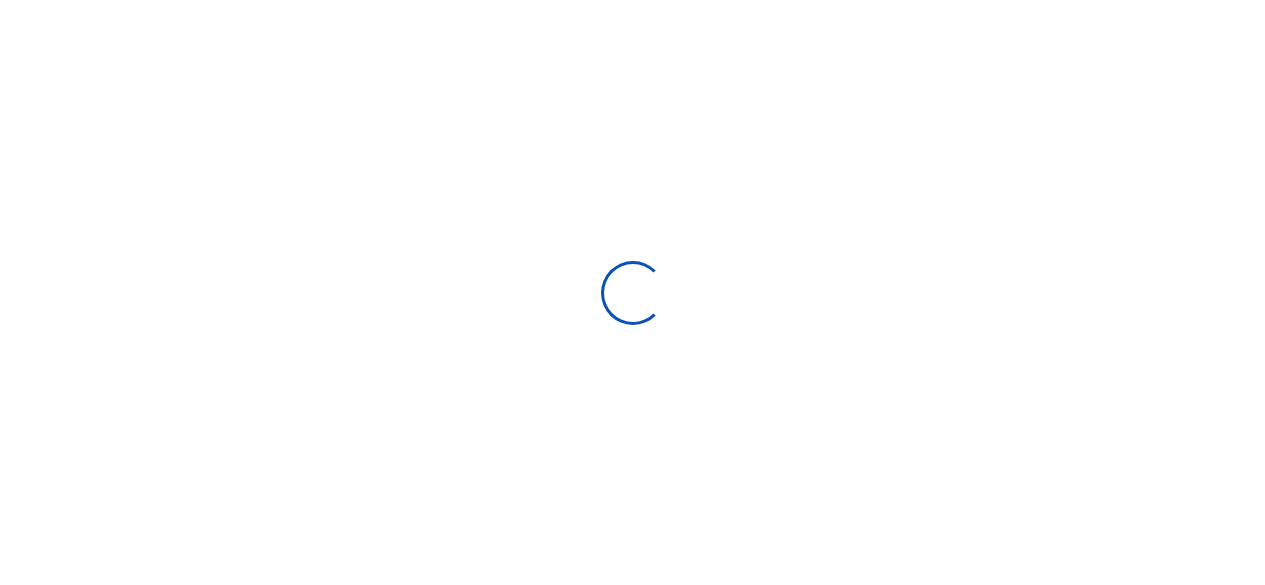 scroll, scrollTop: 0, scrollLeft: 0, axis: both 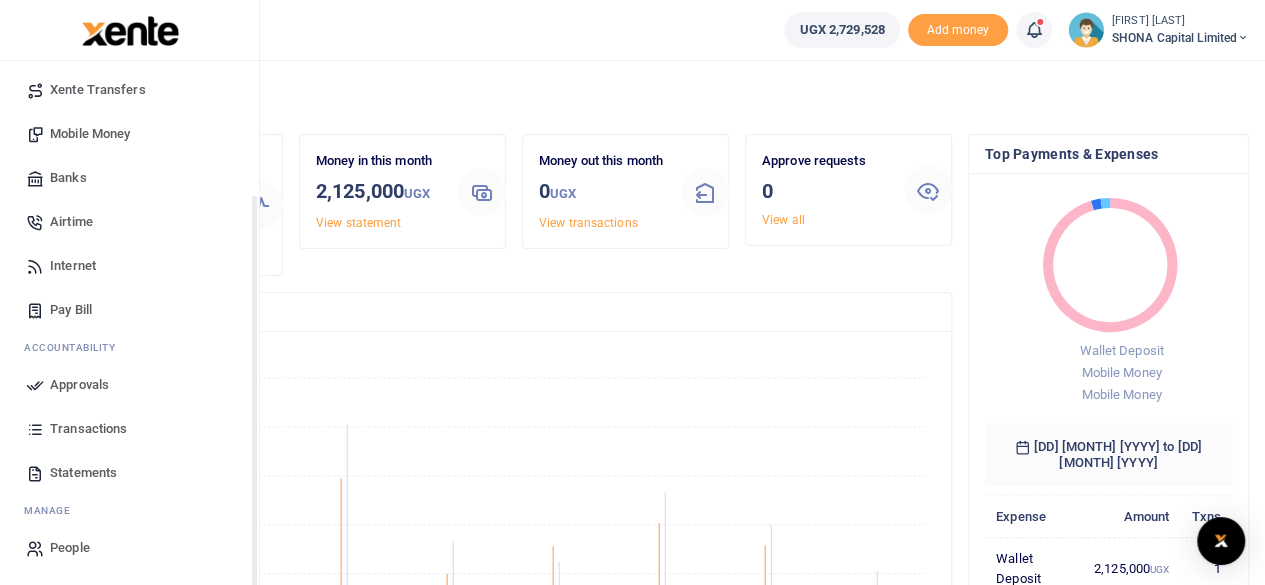 click on "Approvals" at bounding box center (79, 385) 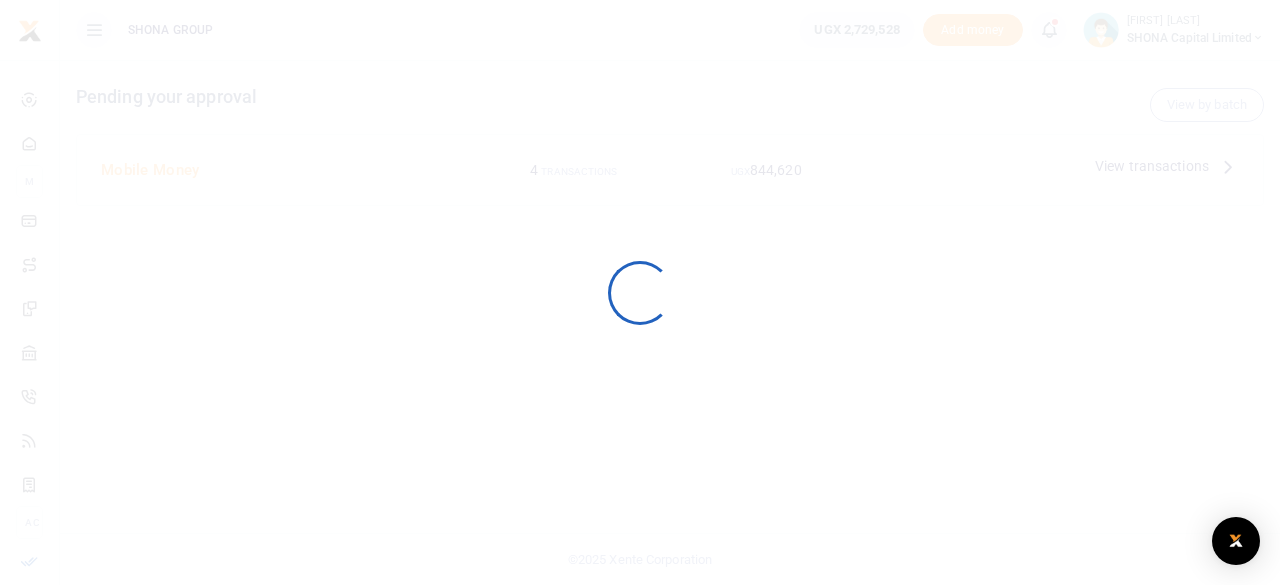 scroll, scrollTop: 0, scrollLeft: 0, axis: both 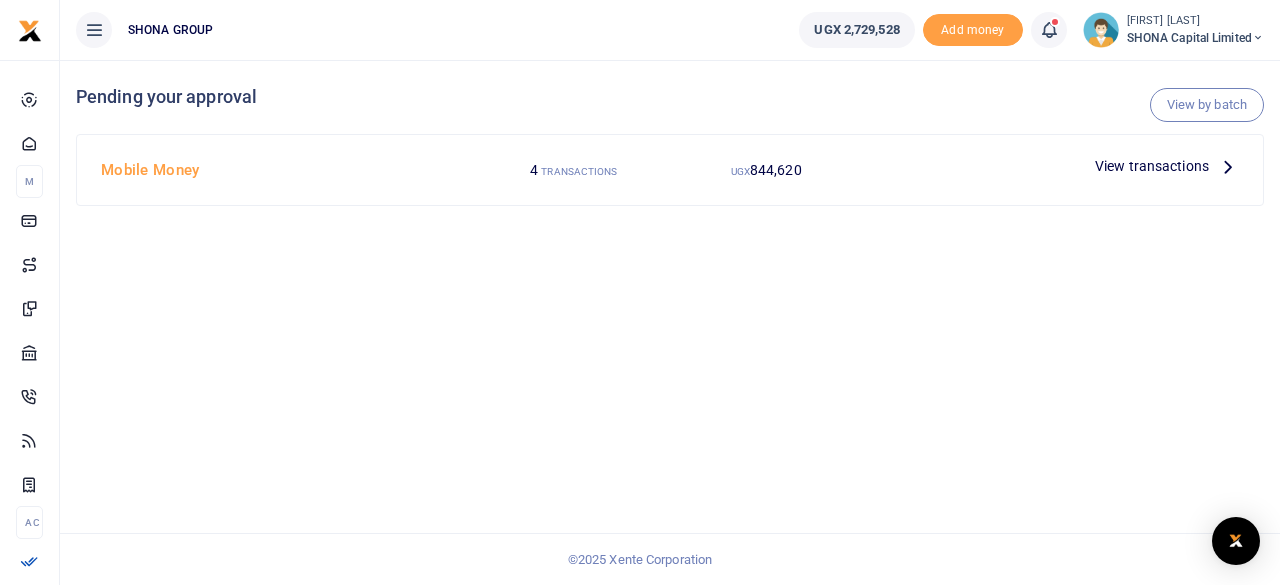 click at bounding box center (1228, 166) 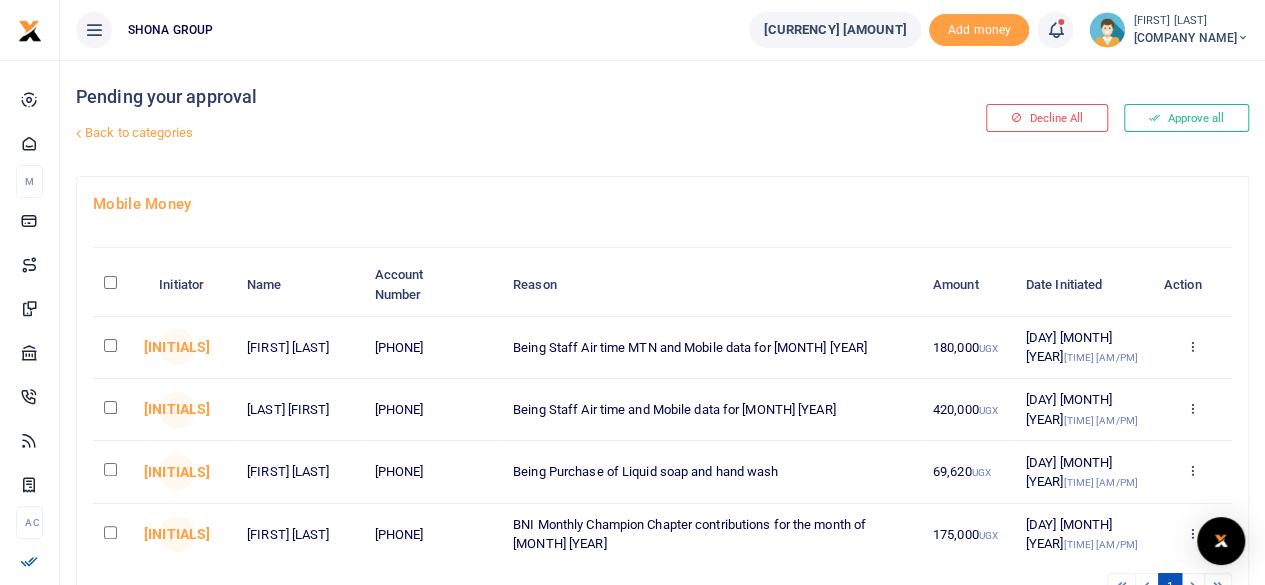 scroll, scrollTop: 100, scrollLeft: 0, axis: vertical 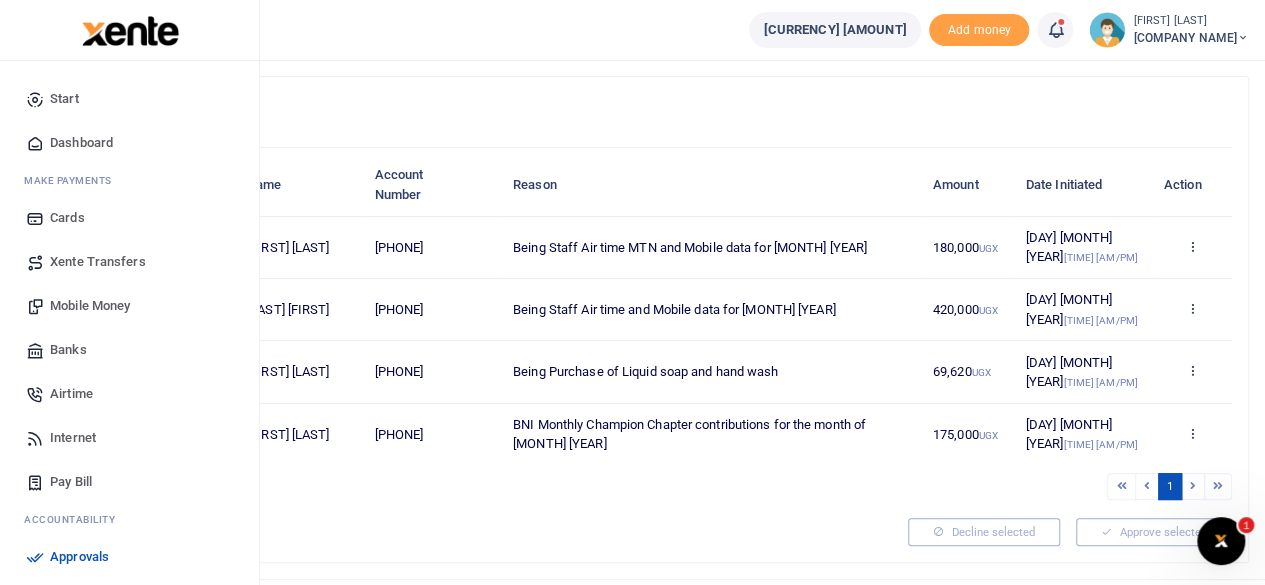 click on "Mobile Money" at bounding box center (90, 306) 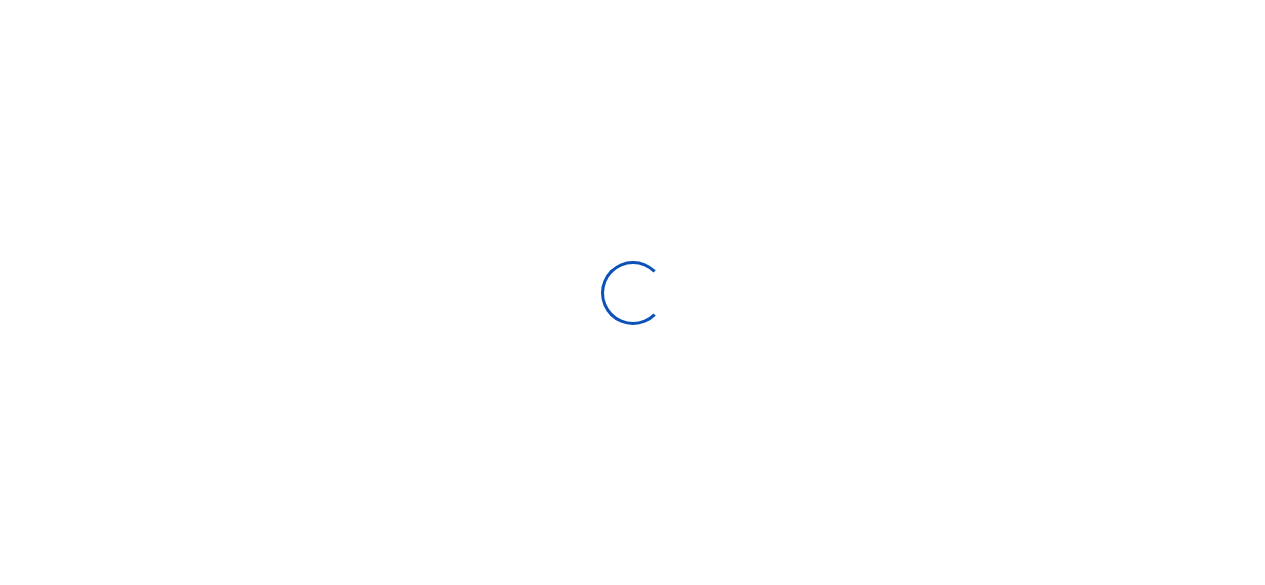 scroll, scrollTop: 0, scrollLeft: 0, axis: both 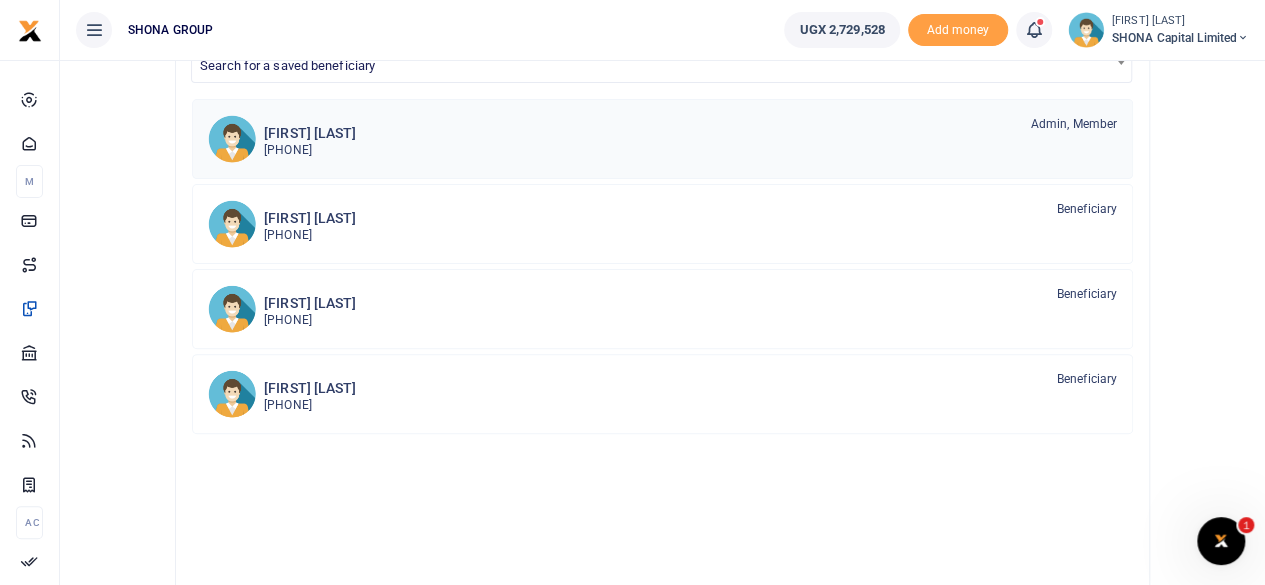 click on "256703815775" at bounding box center [310, 150] 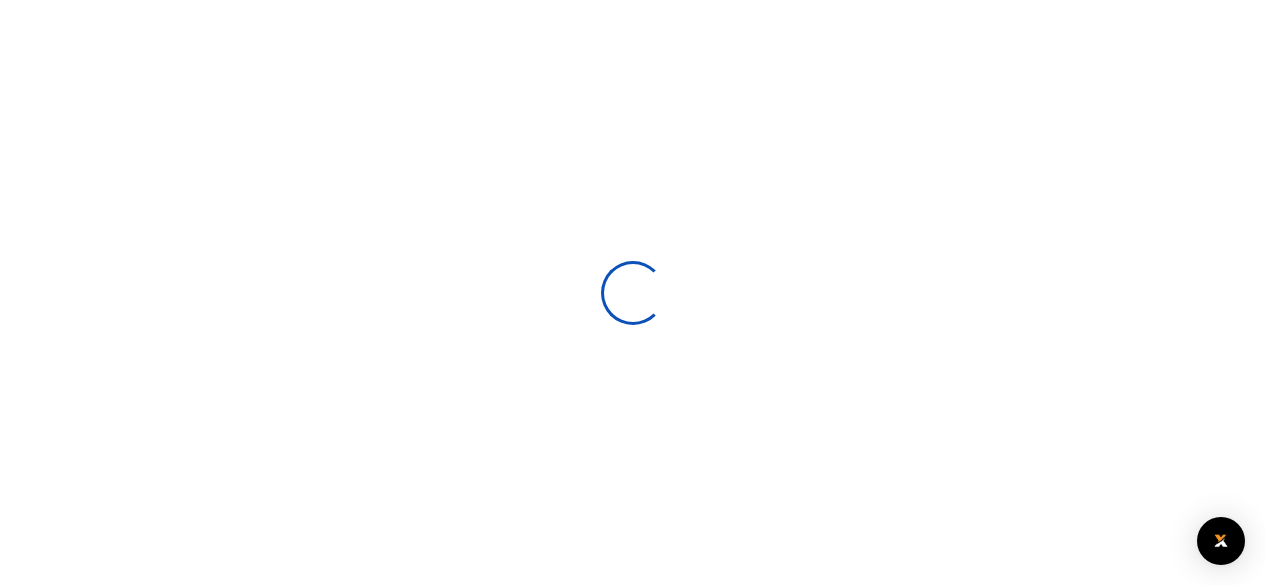 scroll, scrollTop: 0, scrollLeft: 0, axis: both 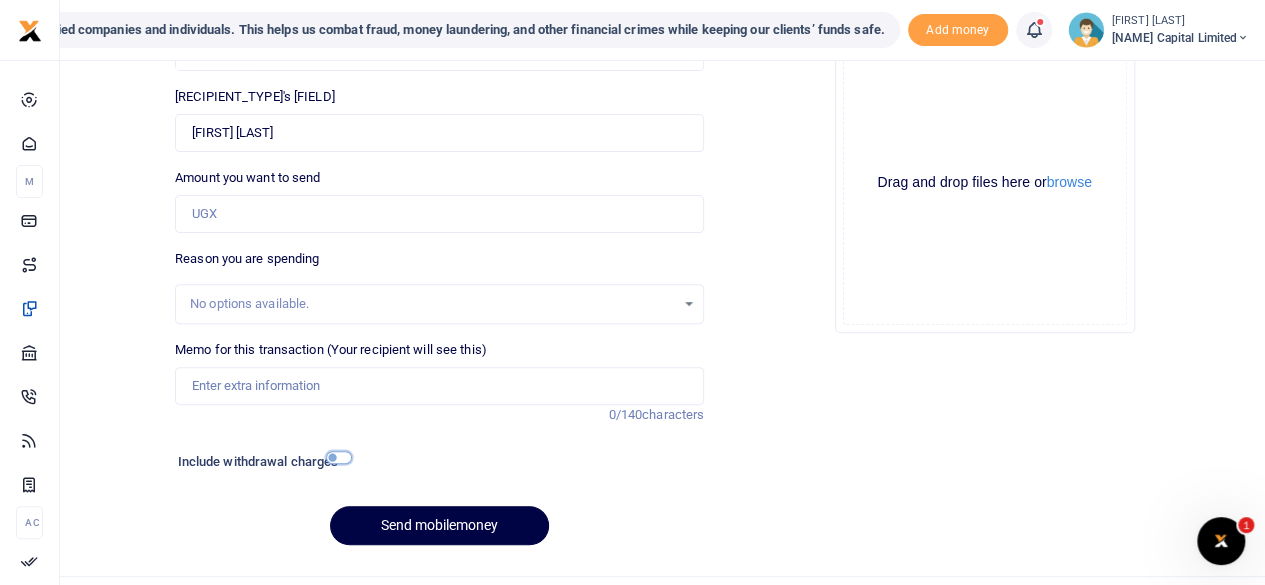 click at bounding box center (339, 457) 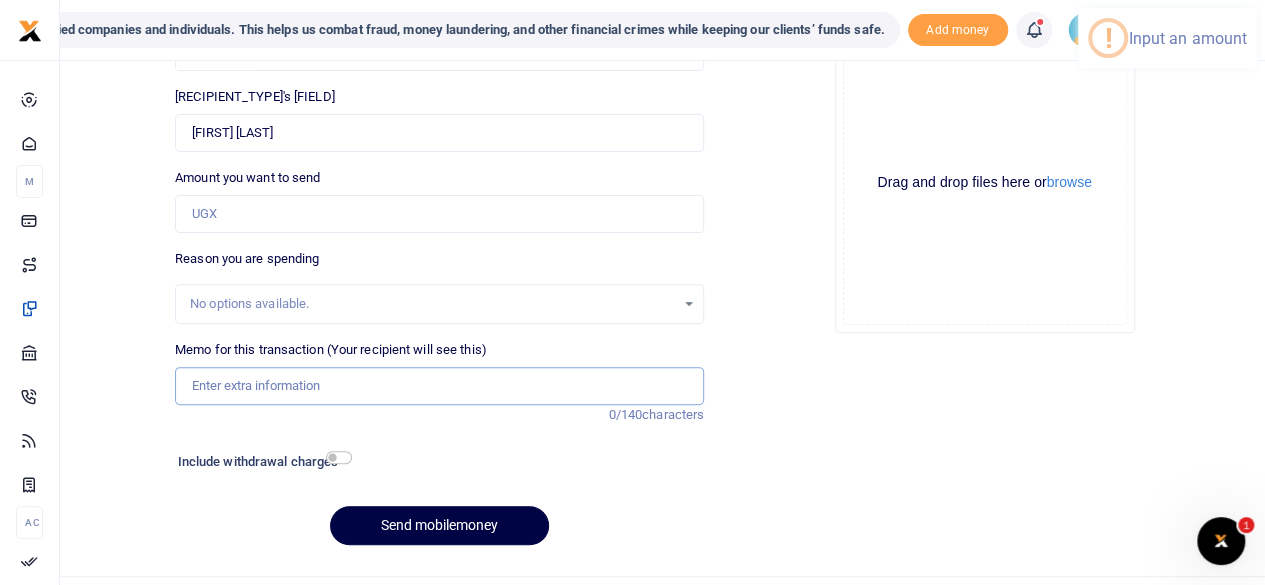 click on "Memo for this transaction (Your recipient will see this)" at bounding box center (439, 386) 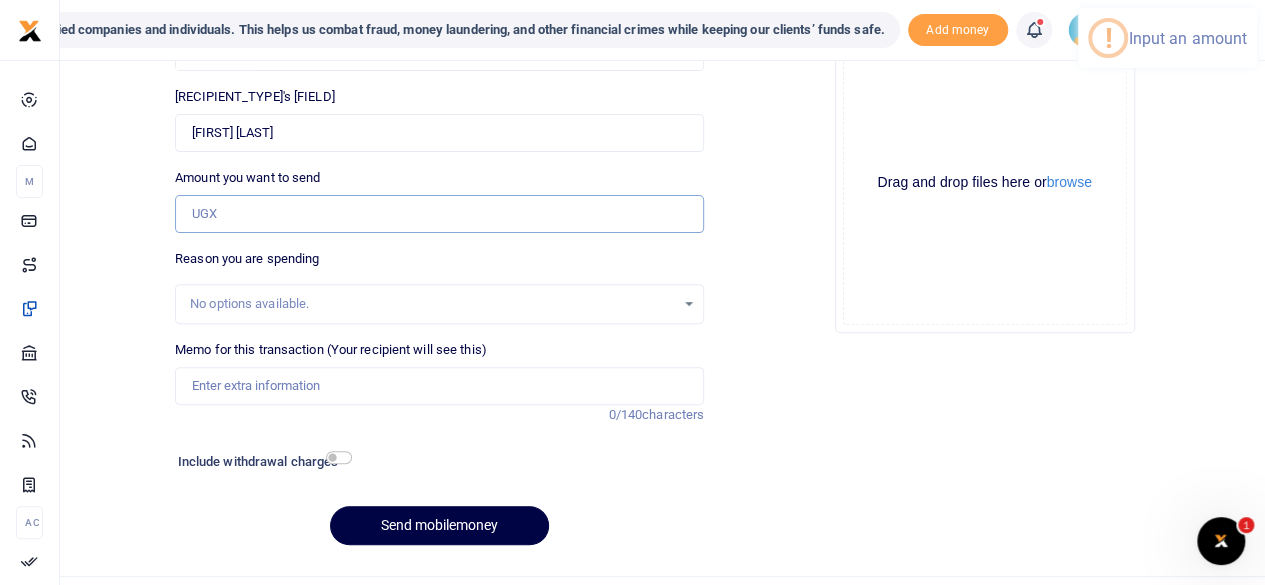 click on "Amount you want to send" at bounding box center (439, 214) 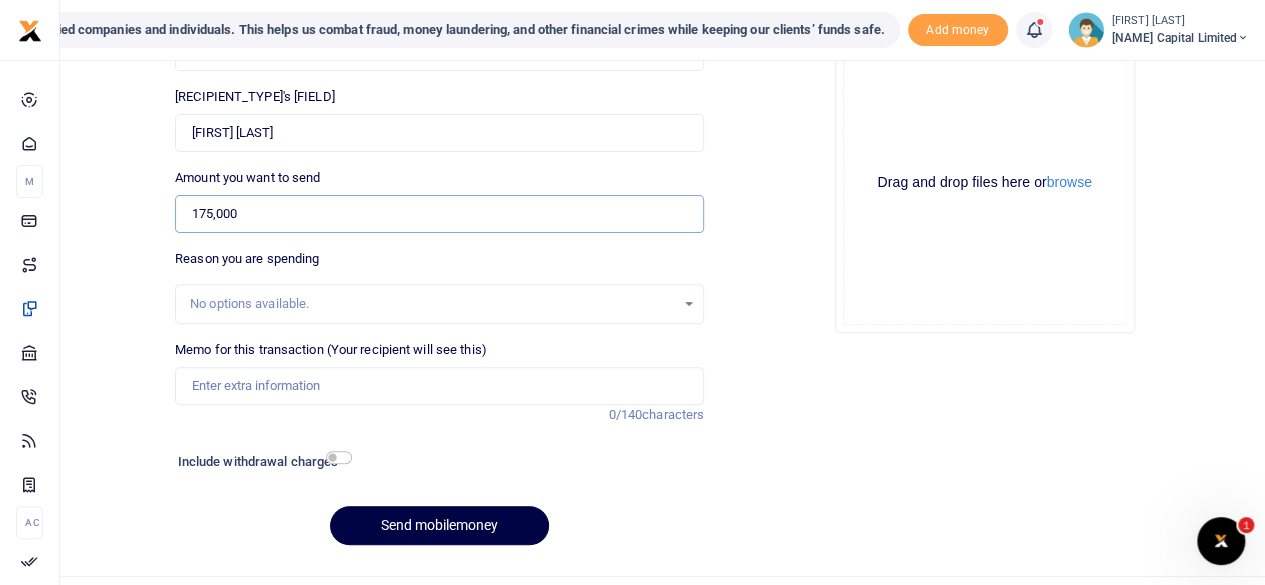 type on "175,000" 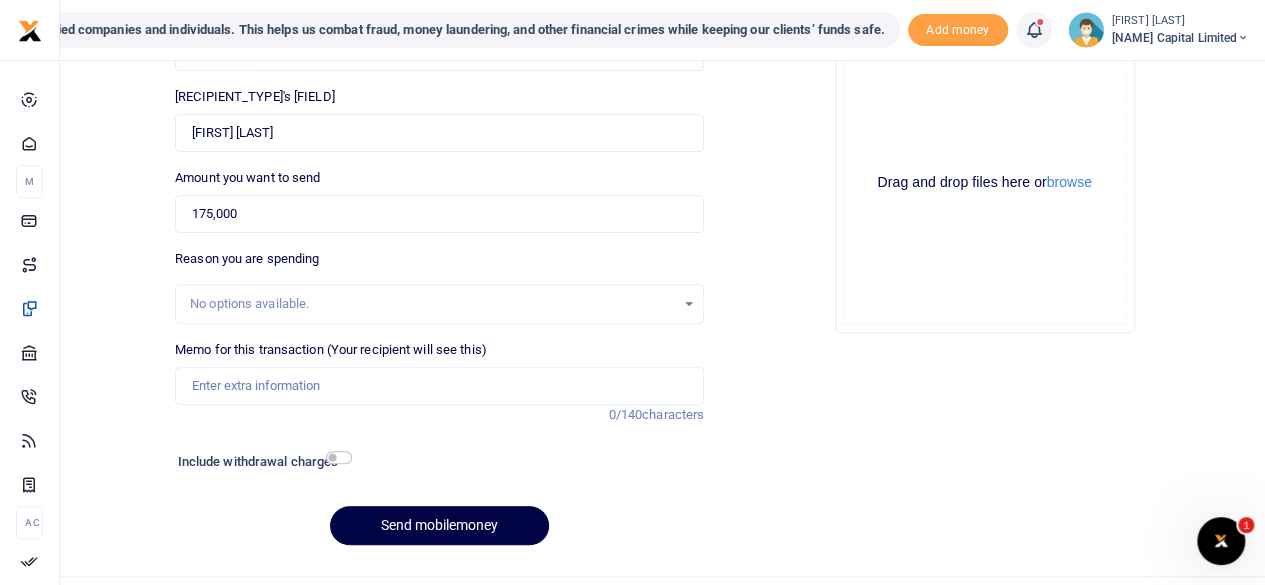 click on "Back to saved recipients
Mobile money
Send money to one person
Send to many
Phone number
+256 Uganda +256 703815775
Phone is required.
Janat  Nagawa" at bounding box center (662, 218) 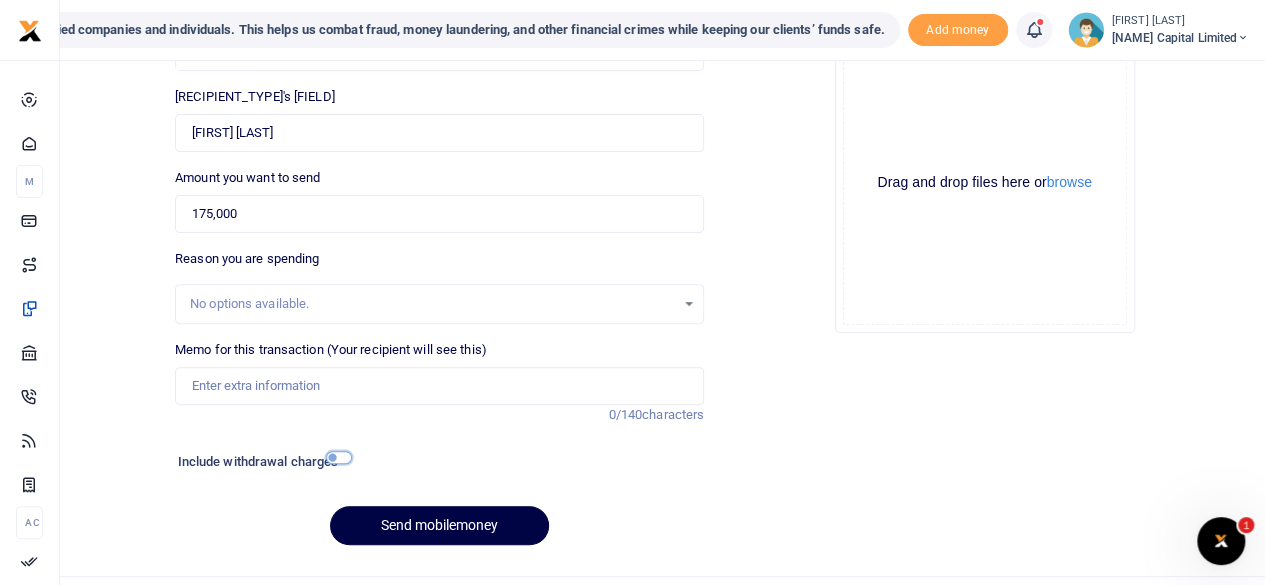 click at bounding box center [339, 457] 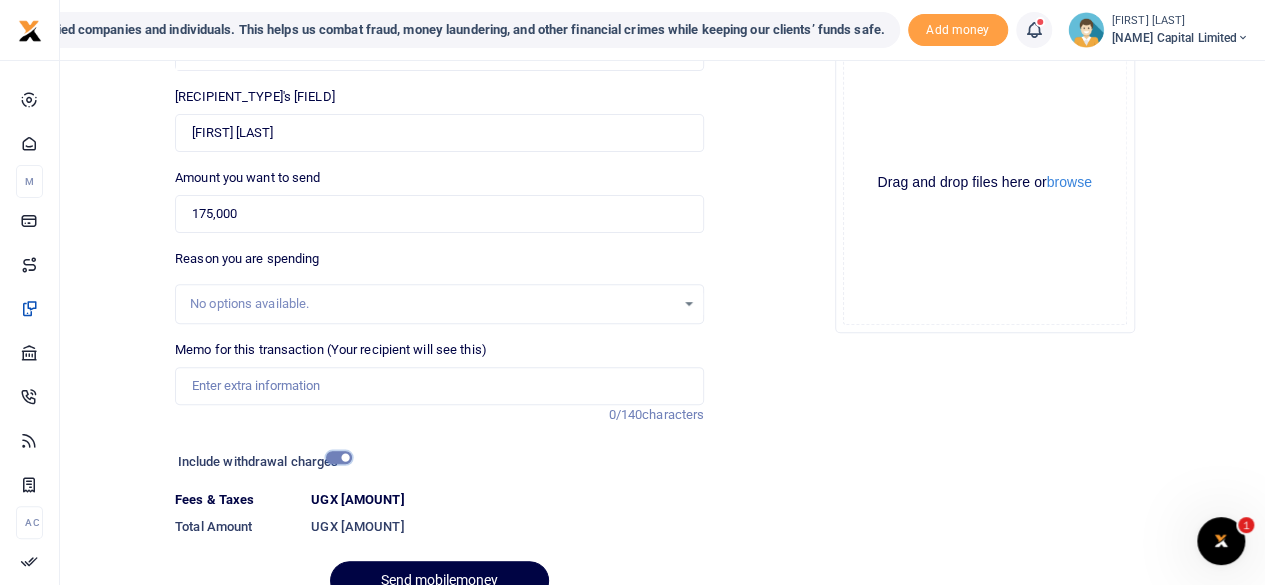 scroll, scrollTop: 0, scrollLeft: 0, axis: both 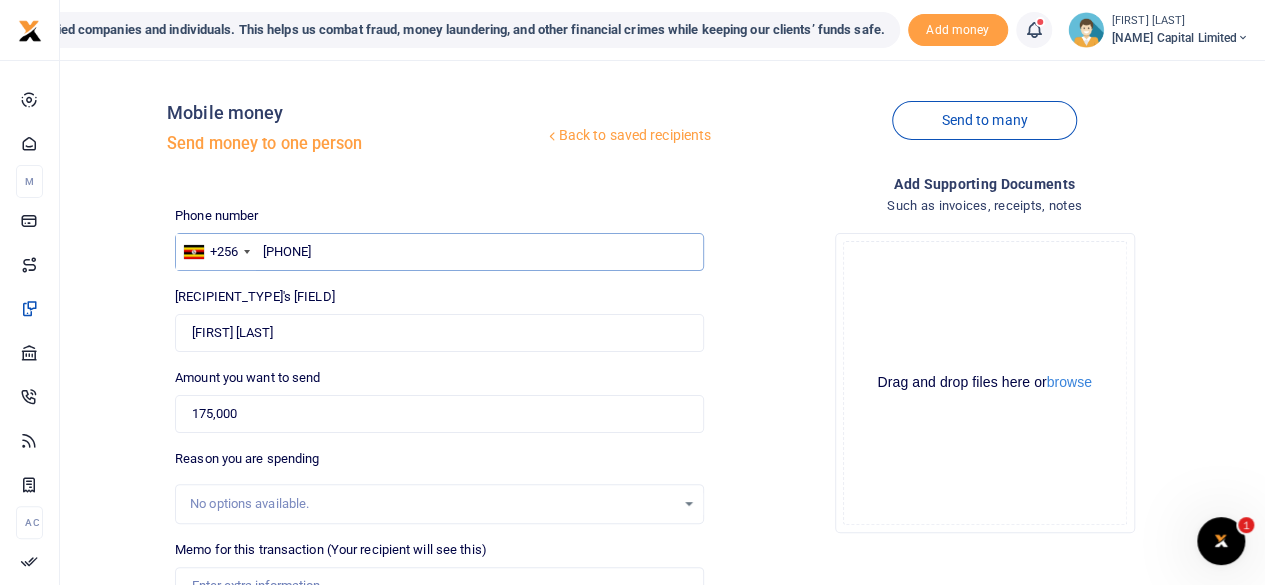 drag, startPoint x: 344, startPoint y: 256, endPoint x: 264, endPoint y: 234, distance: 82.96987 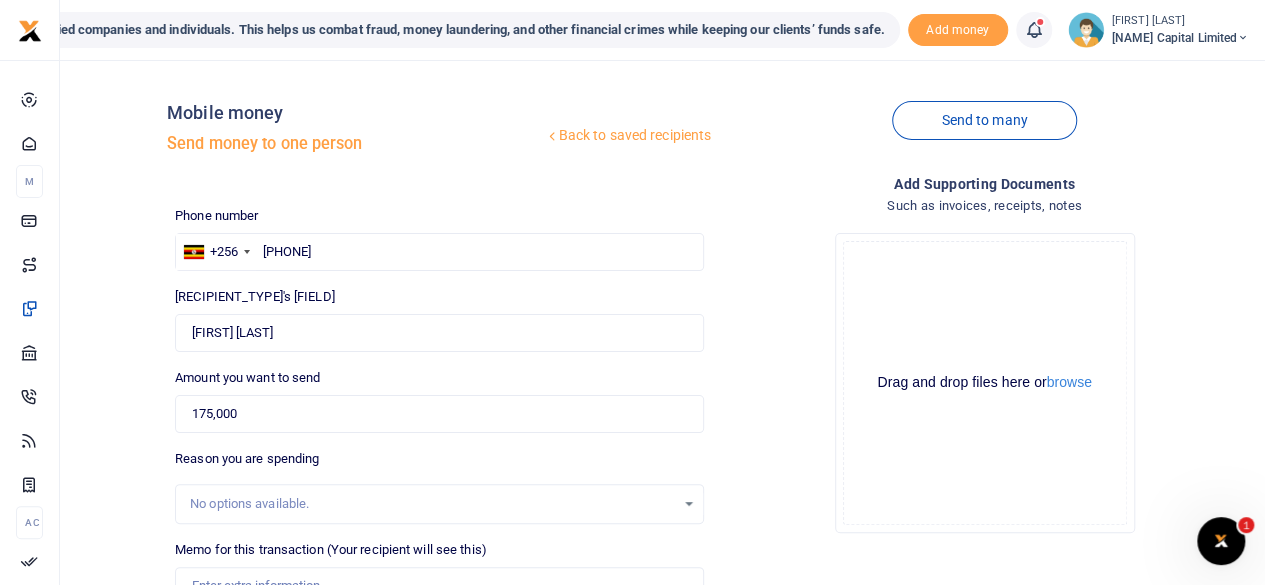 click on "Back to saved recipients
Mobile money
Send money to one person" at bounding box center [439, 133] 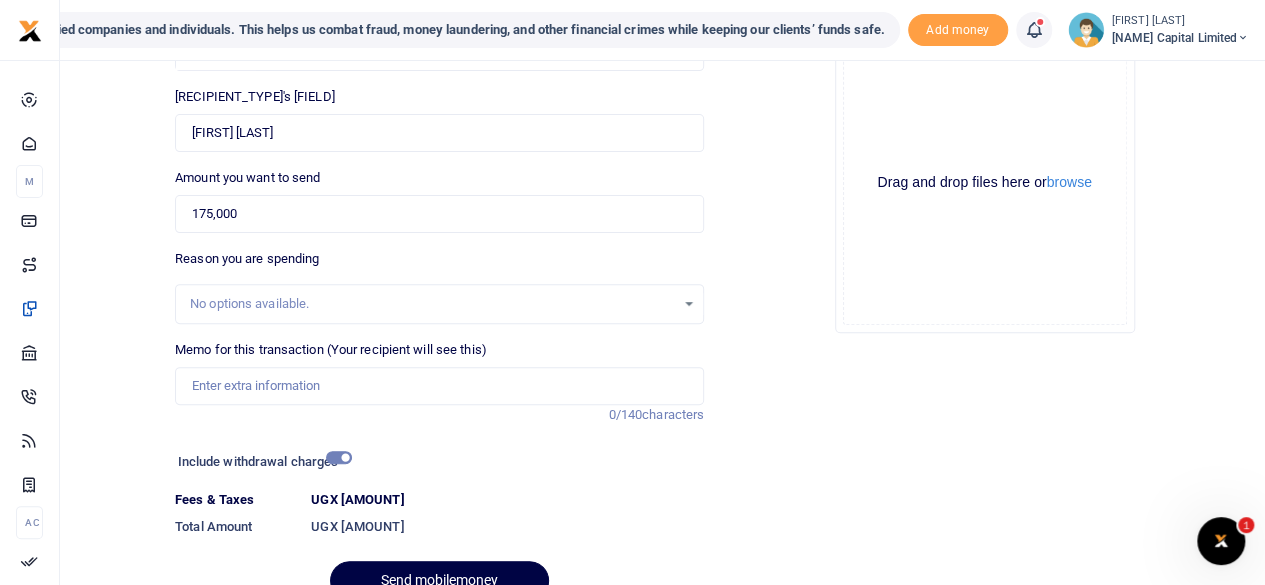 scroll, scrollTop: 100, scrollLeft: 0, axis: vertical 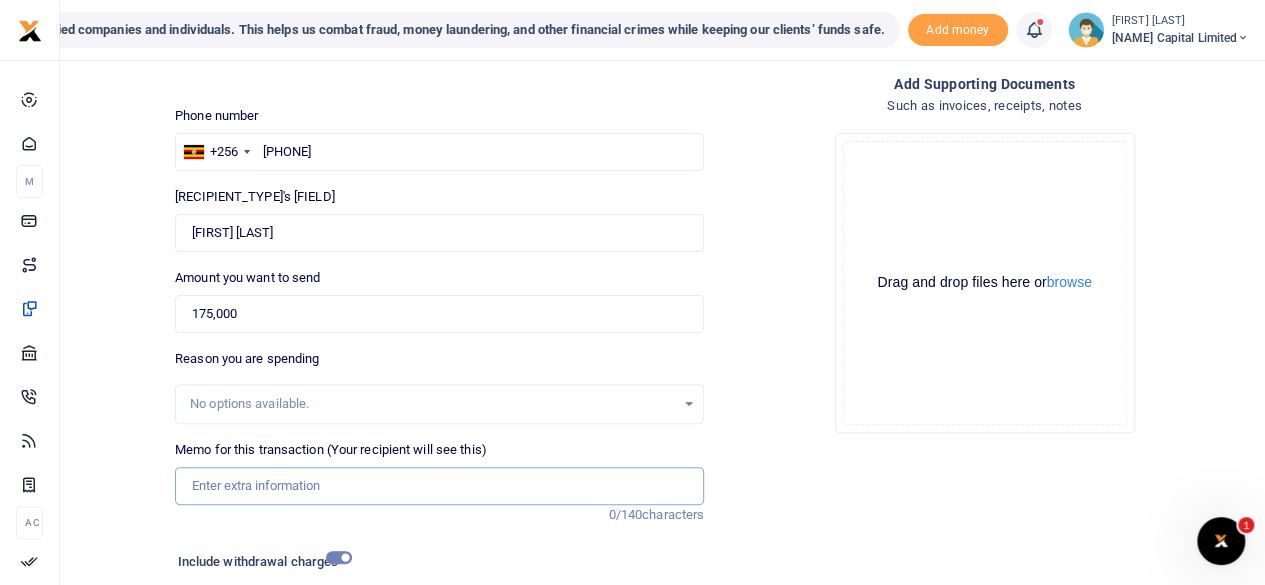 click on "Memo for this transaction (Your recipient will see this)" at bounding box center [439, 486] 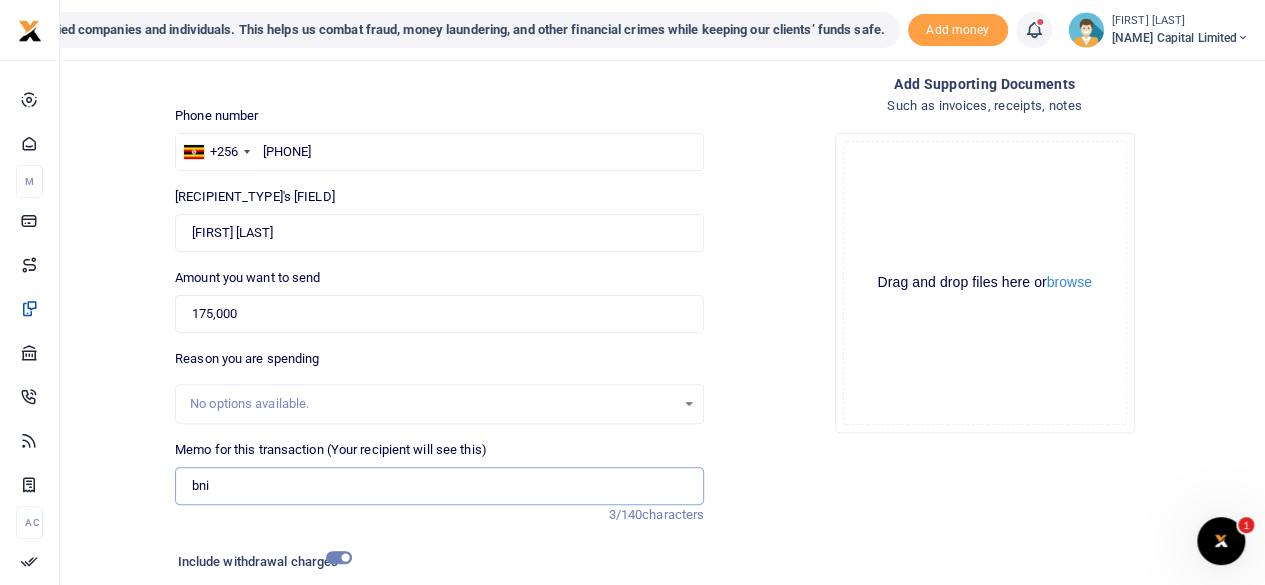 type on "[MONTH] [YEAR]" 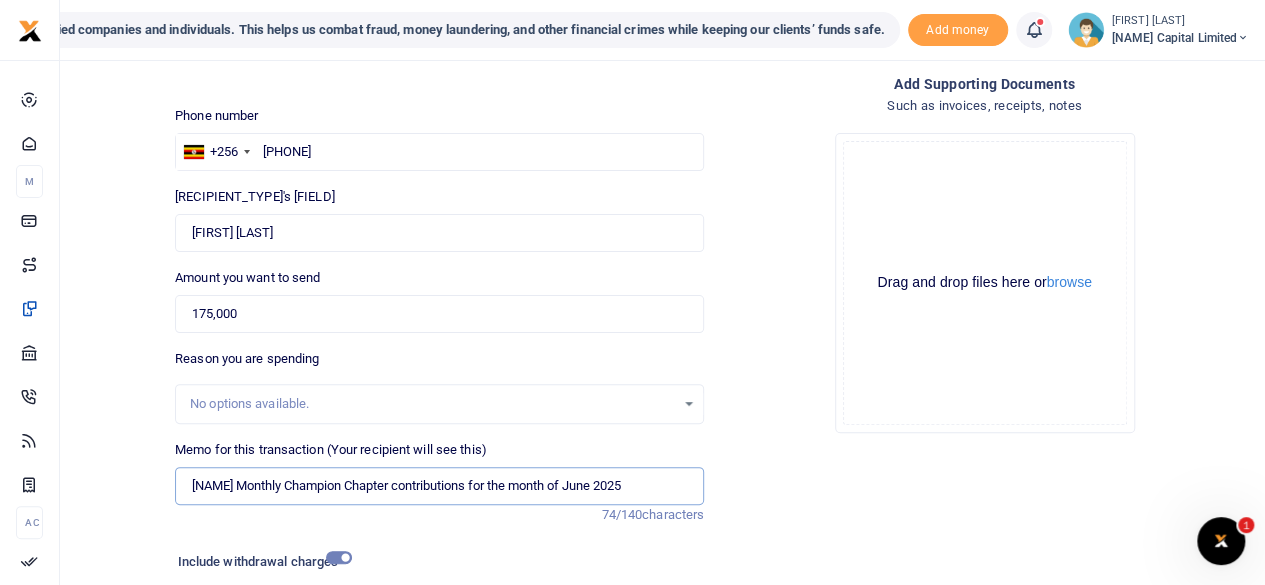 click on "[MONTH] [YEAR]" at bounding box center (439, 486) 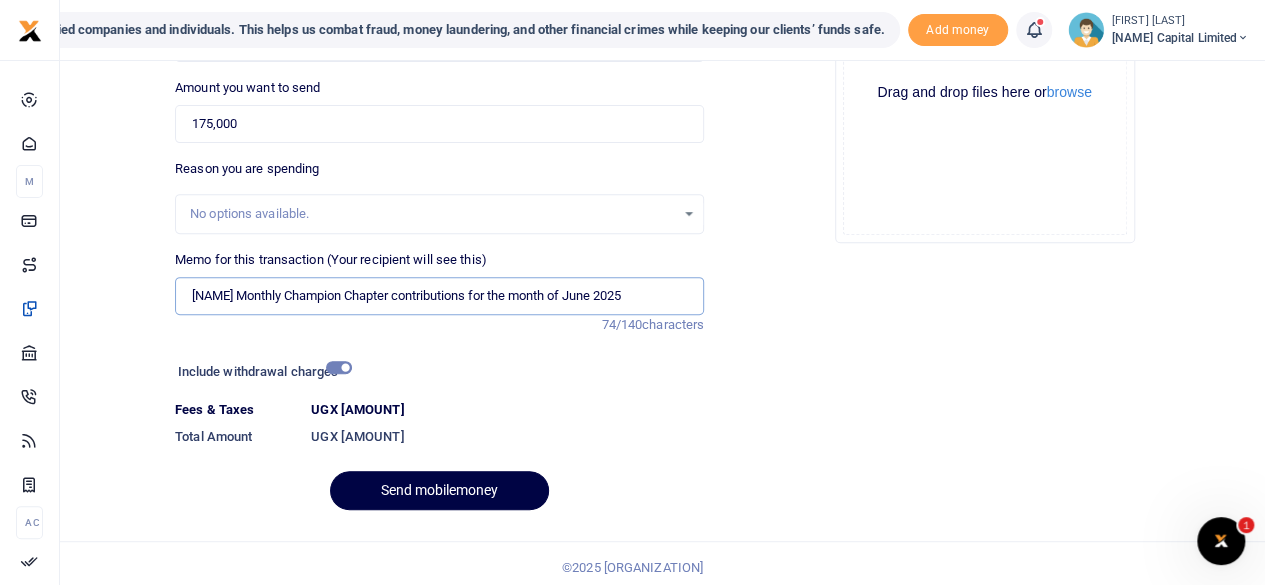 scroll, scrollTop: 297, scrollLeft: 0, axis: vertical 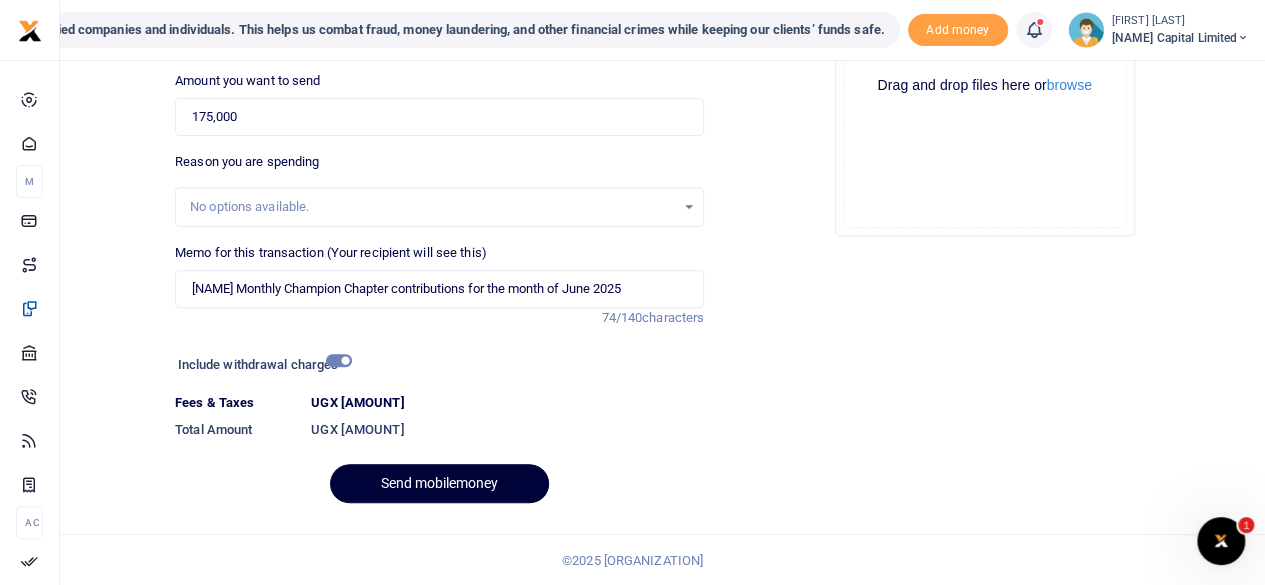 click on "Send mobilemoney" at bounding box center (439, 483) 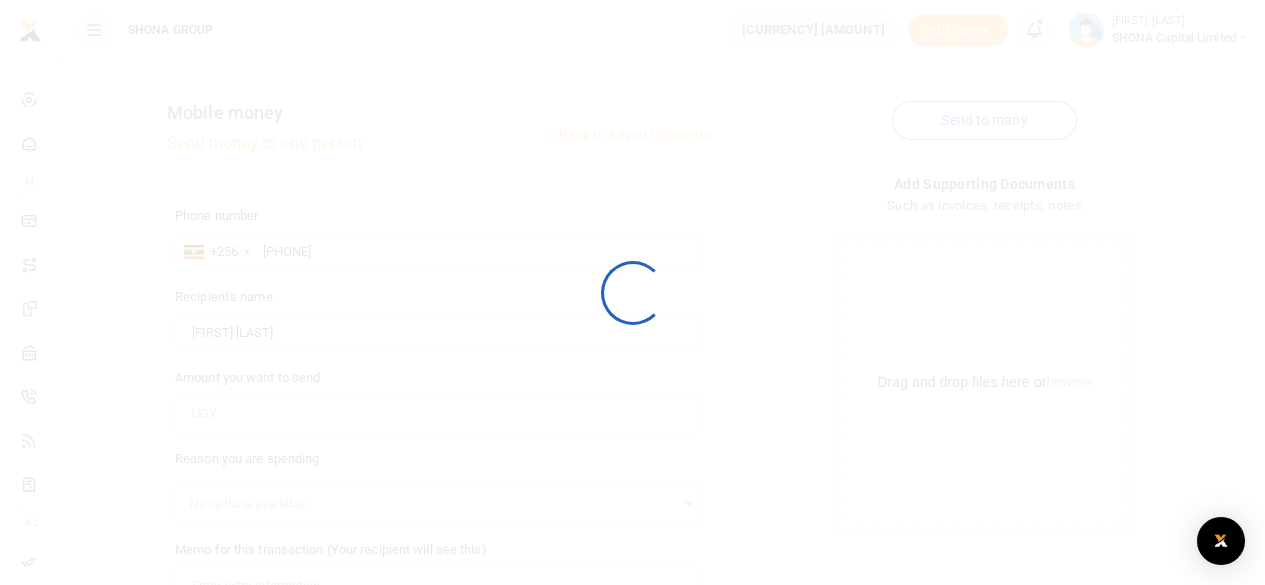 scroll, scrollTop: 242, scrollLeft: 0, axis: vertical 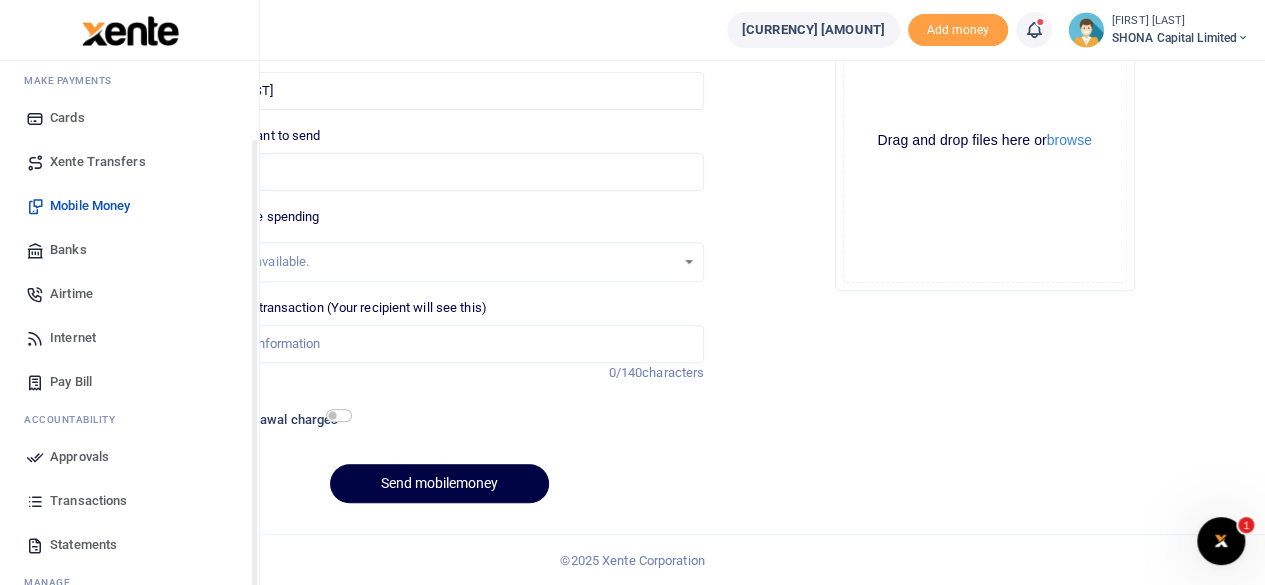 click on "Approvals" at bounding box center (79, 457) 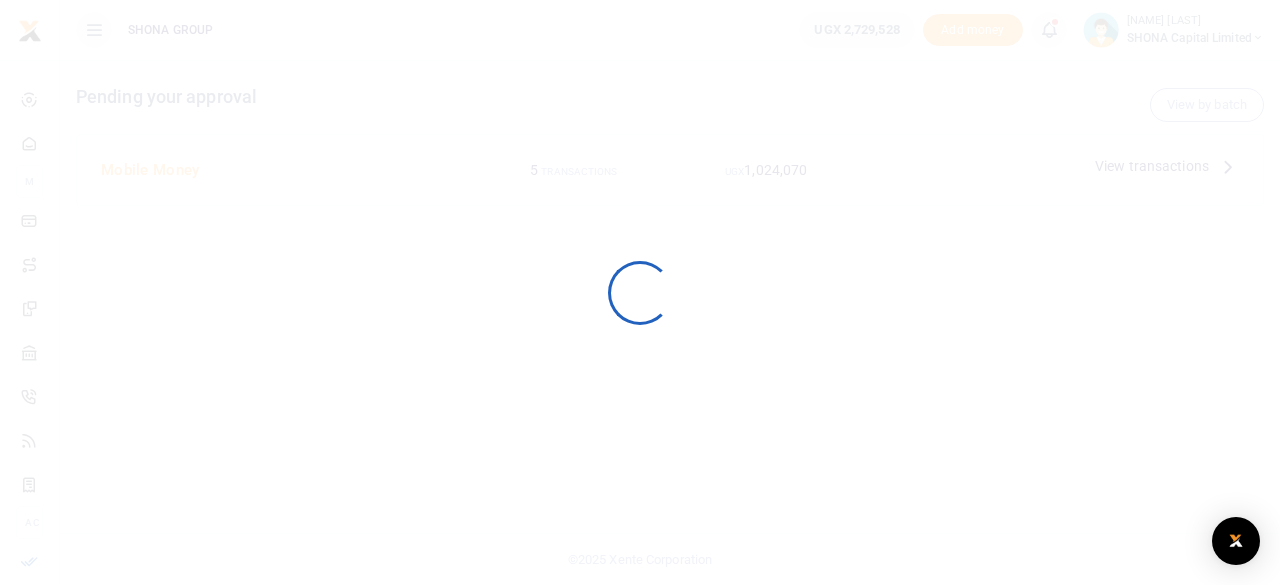 scroll, scrollTop: 0, scrollLeft: 0, axis: both 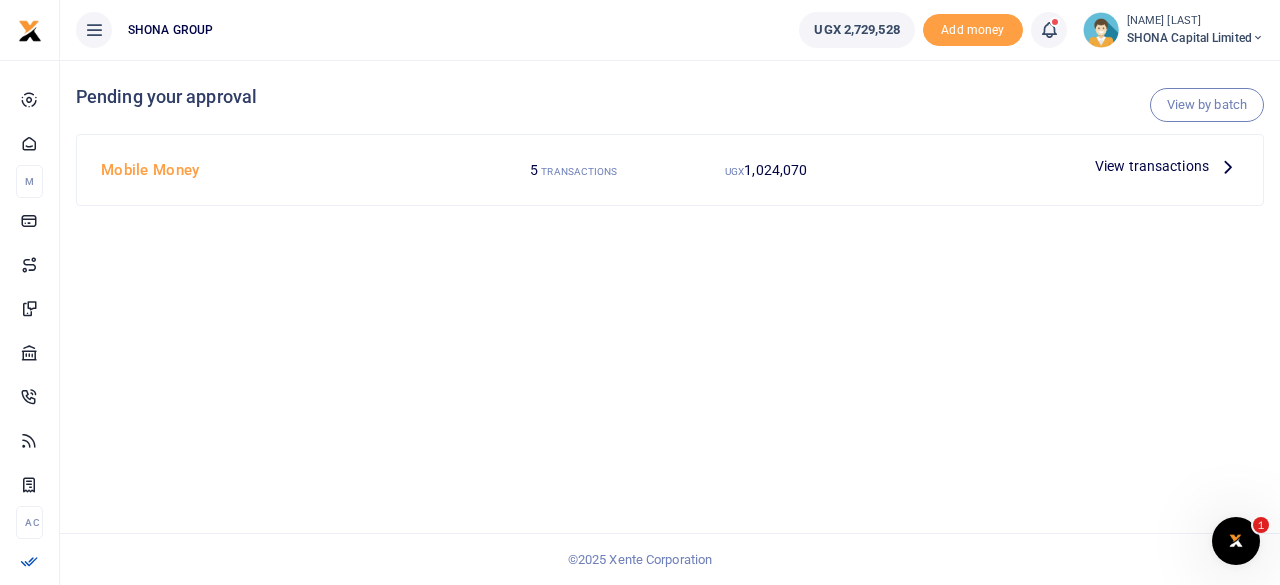 click at bounding box center (1228, 166) 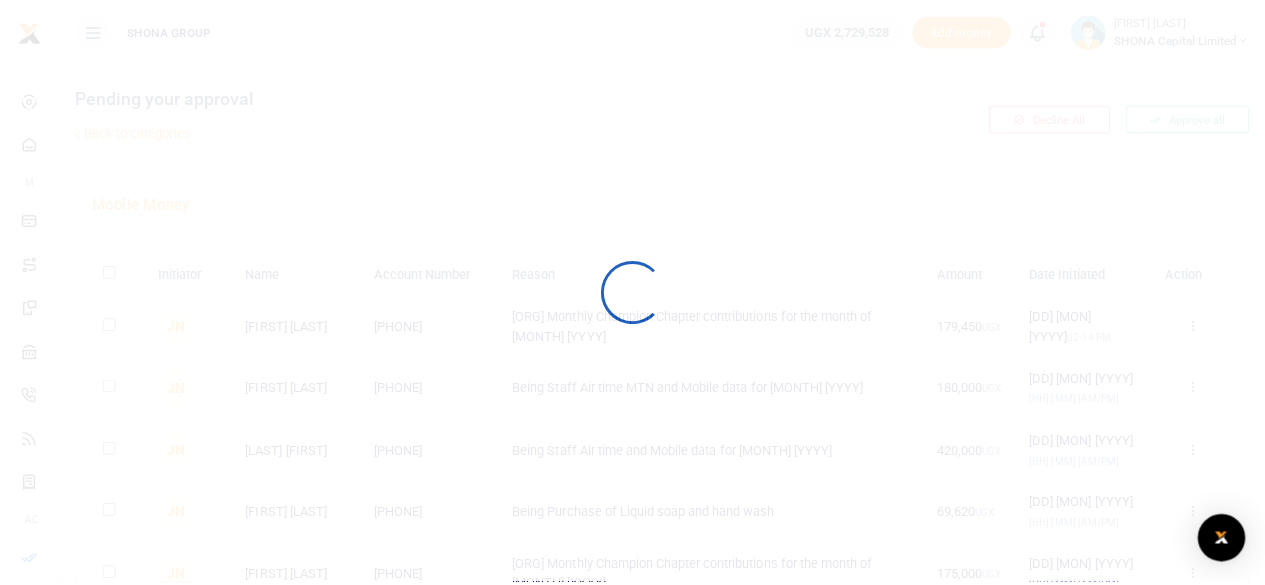 scroll, scrollTop: 0, scrollLeft: 0, axis: both 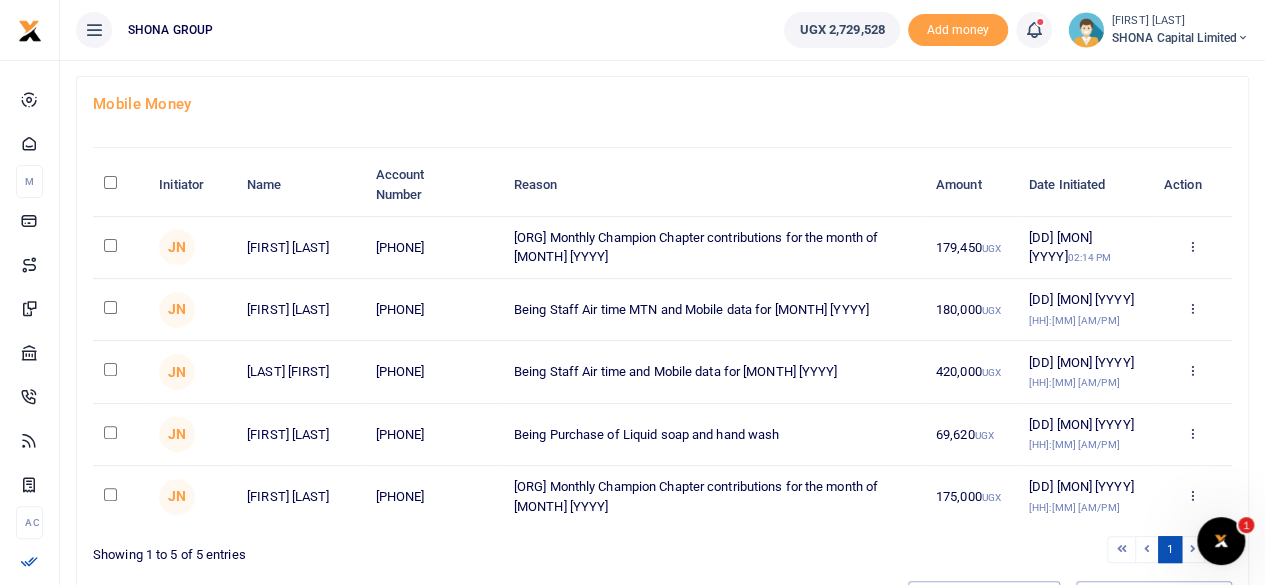 click at bounding box center [110, 182] 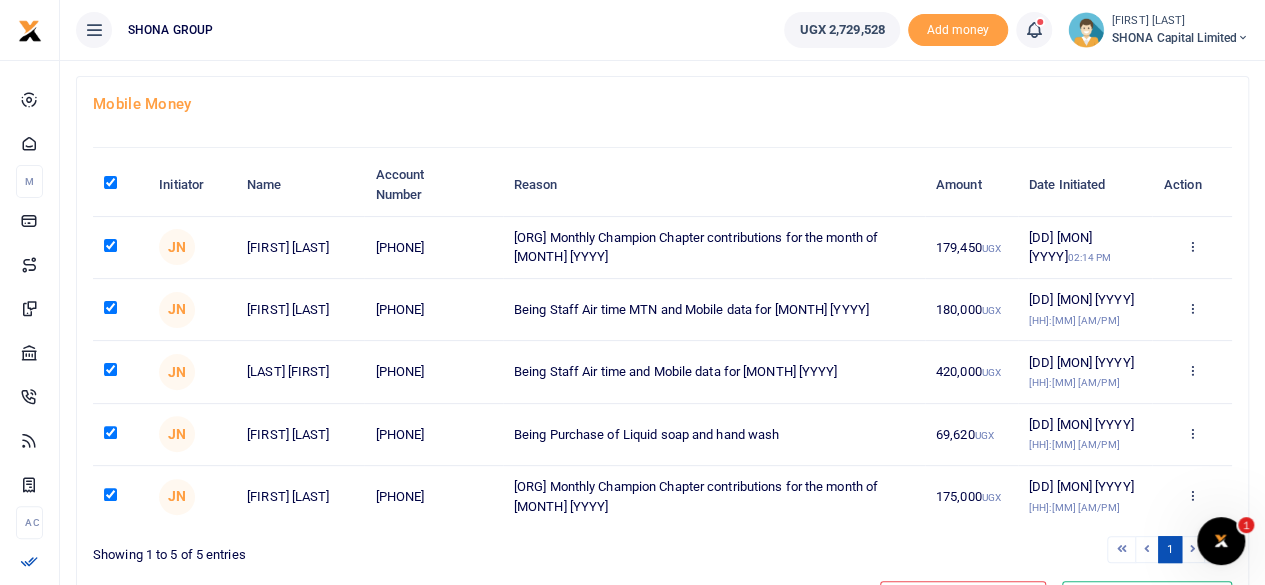 click at bounding box center [110, 245] 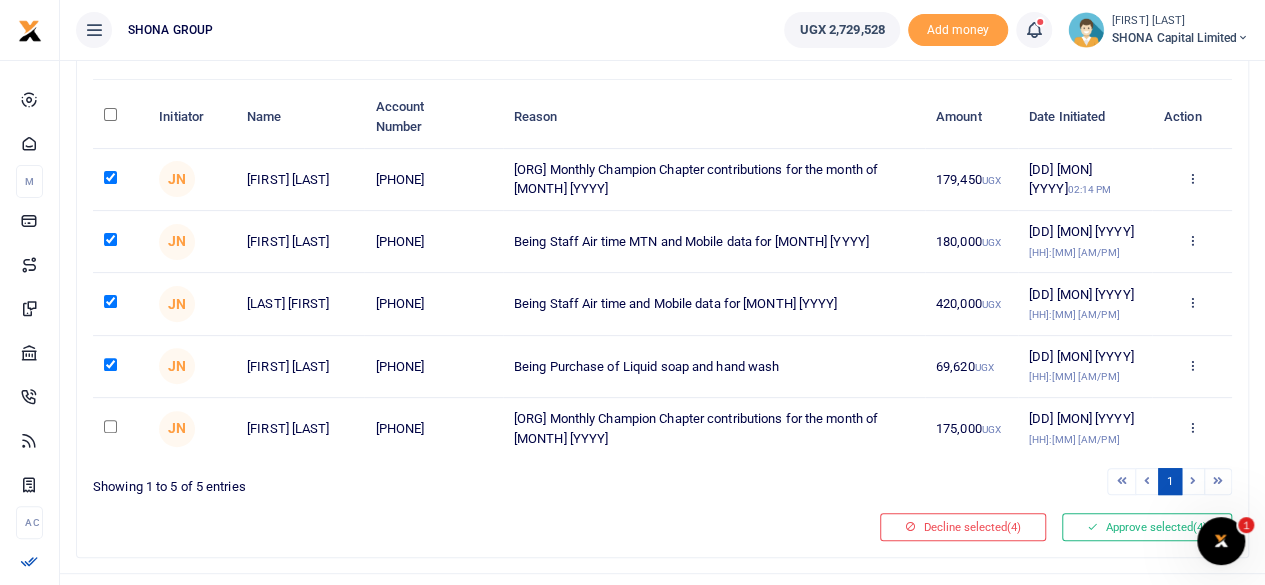 scroll, scrollTop: 203, scrollLeft: 0, axis: vertical 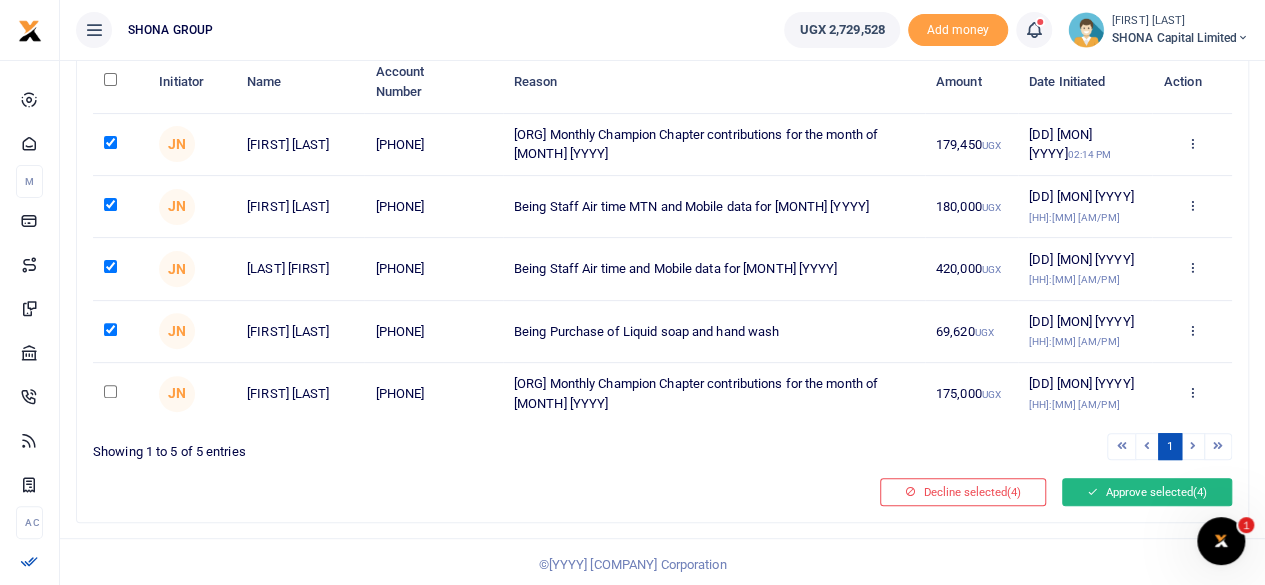 click on "Approve selected  (4)" at bounding box center [1147, 492] 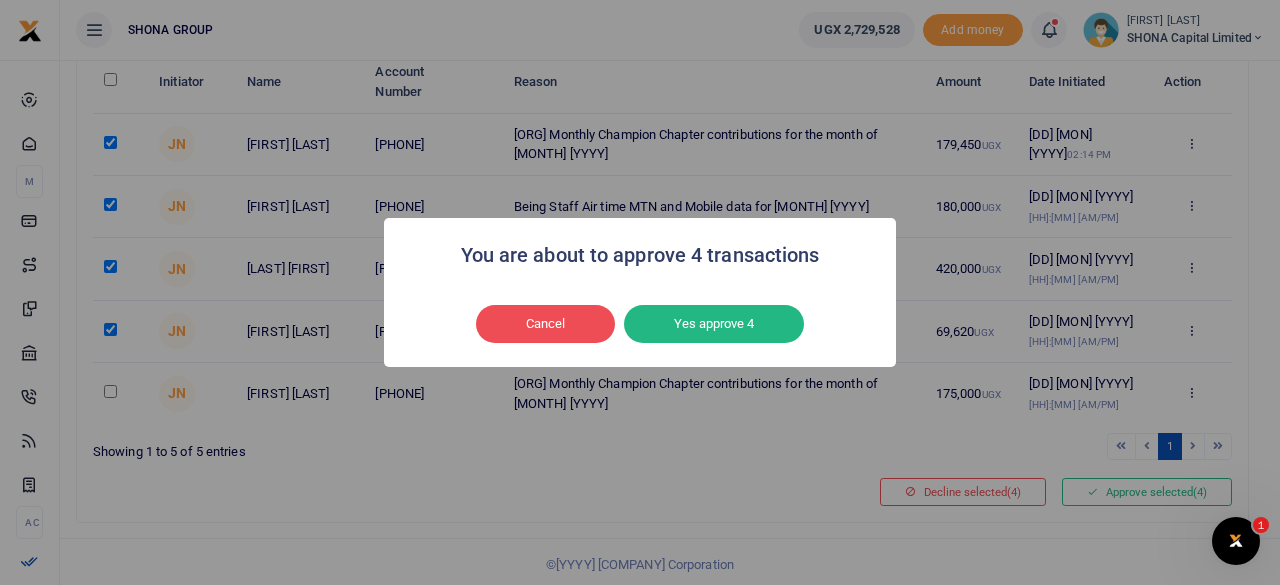 drag, startPoint x: 733, startPoint y: 325, endPoint x: 866, endPoint y: 358, distance: 137.03284 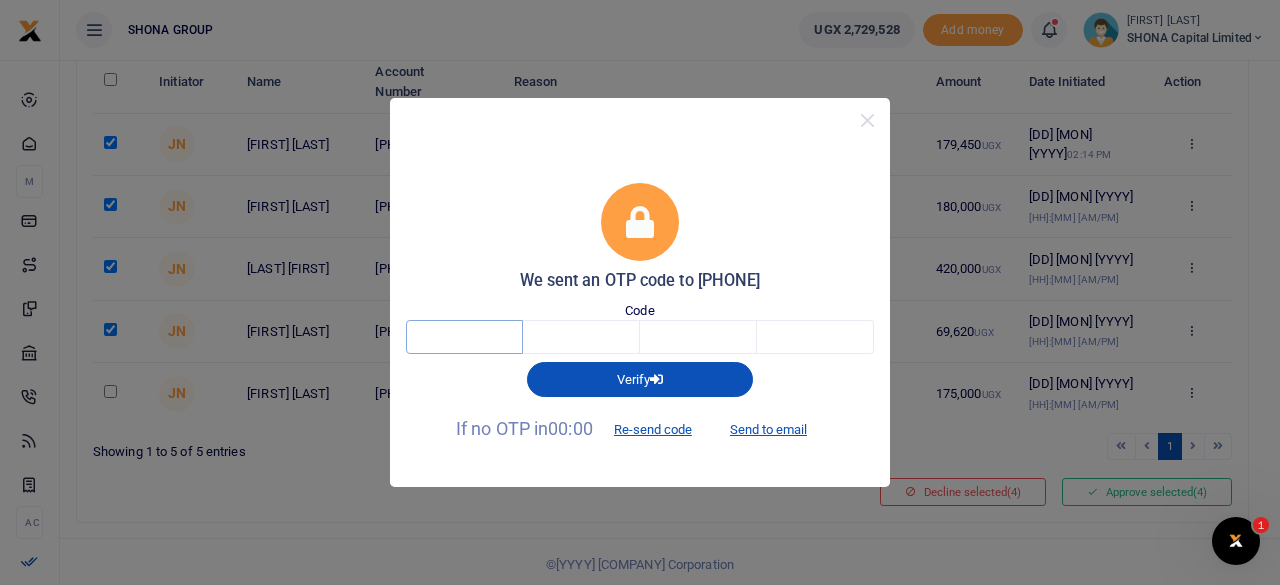click at bounding box center [464, 337] 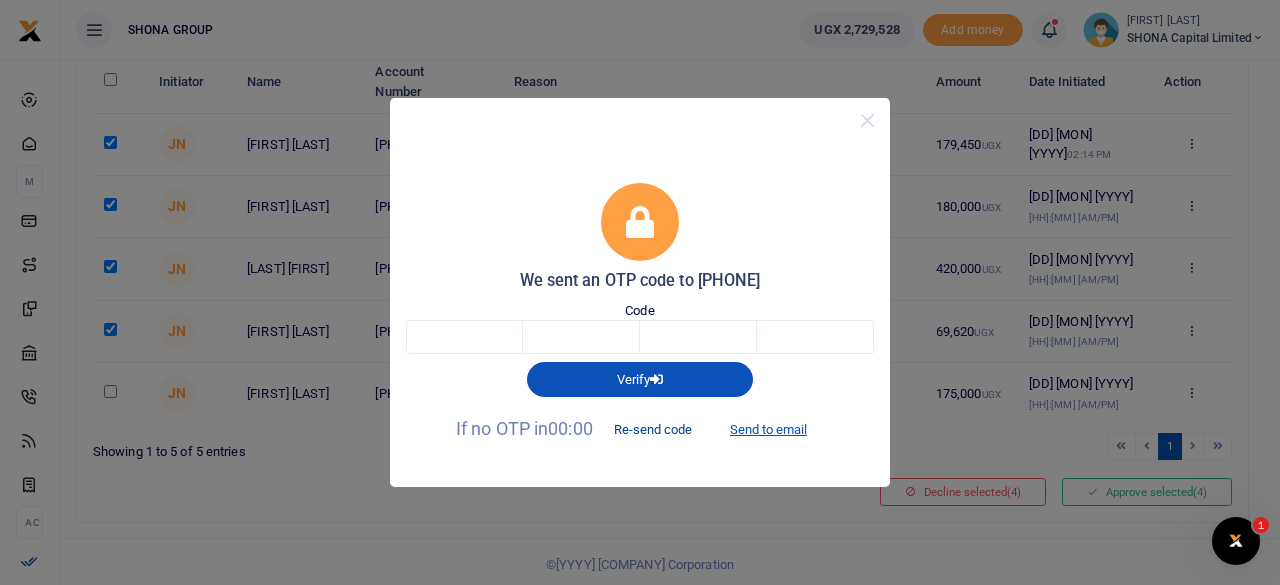 click on "Re-send code" at bounding box center [653, 430] 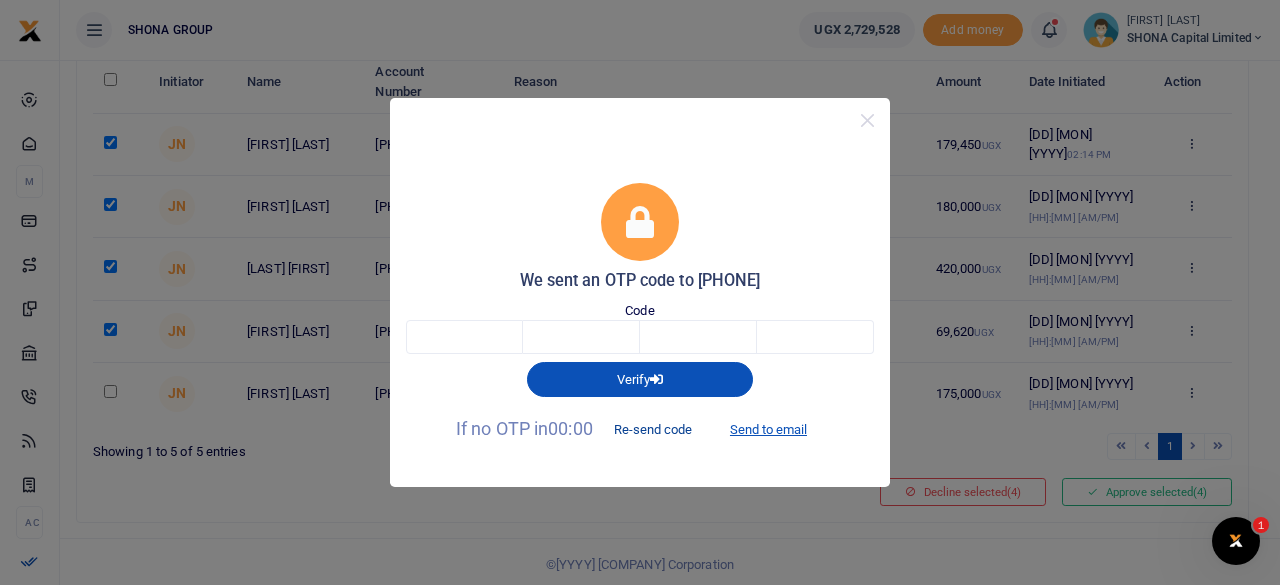 click on "Re-send code" at bounding box center [653, 430] 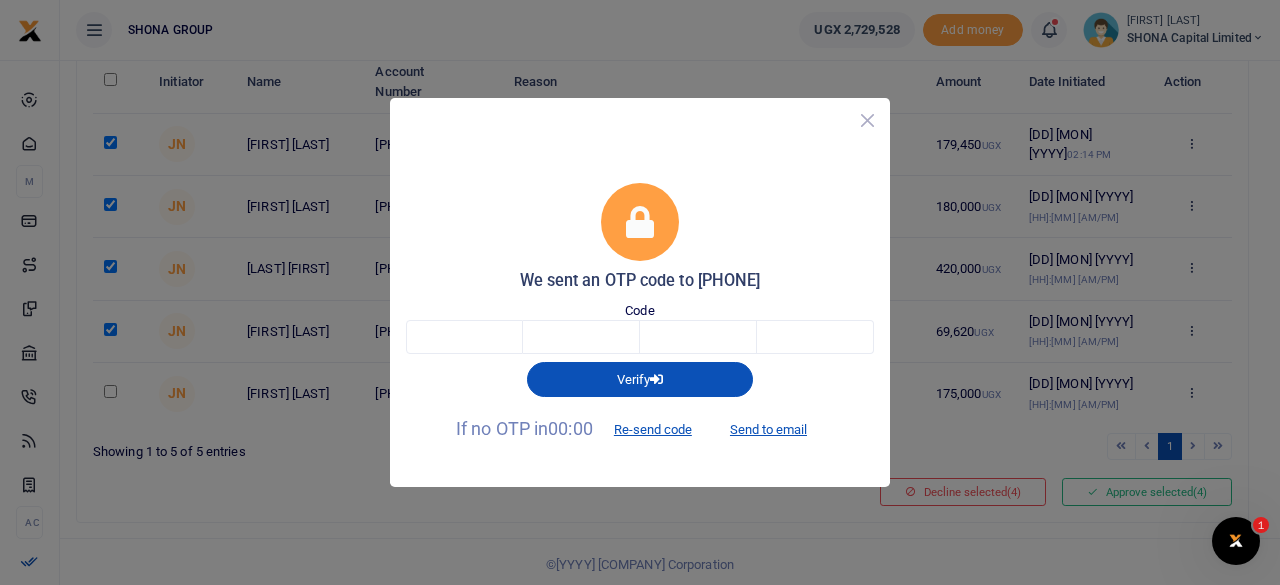 click at bounding box center (867, 120) 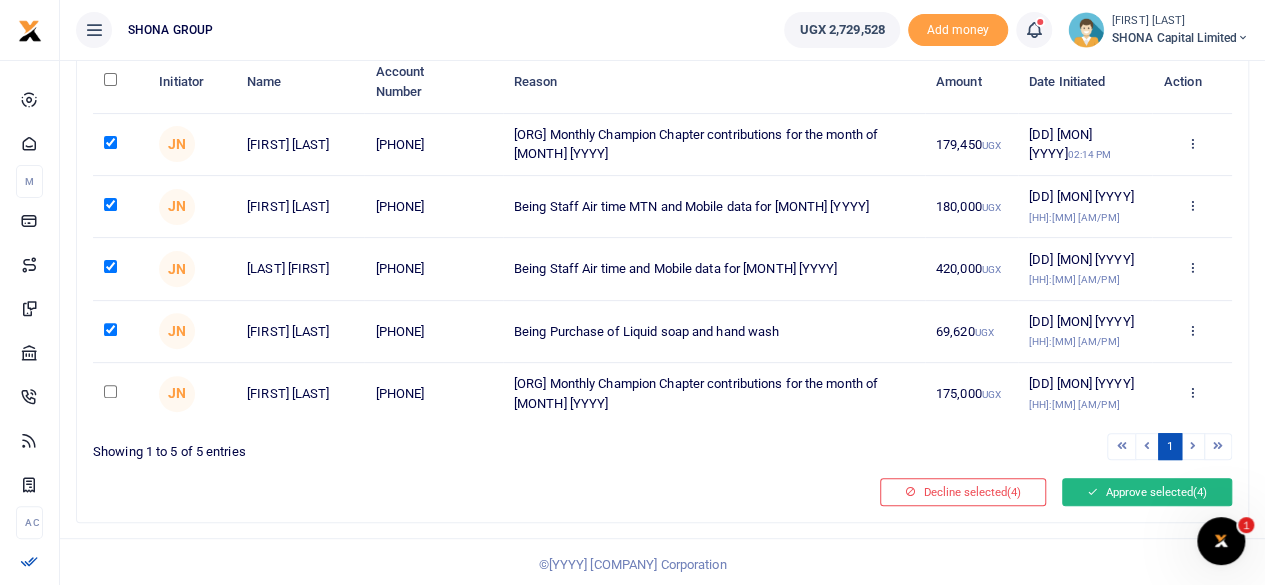 click on "Approve selected  (4)" at bounding box center (1147, 492) 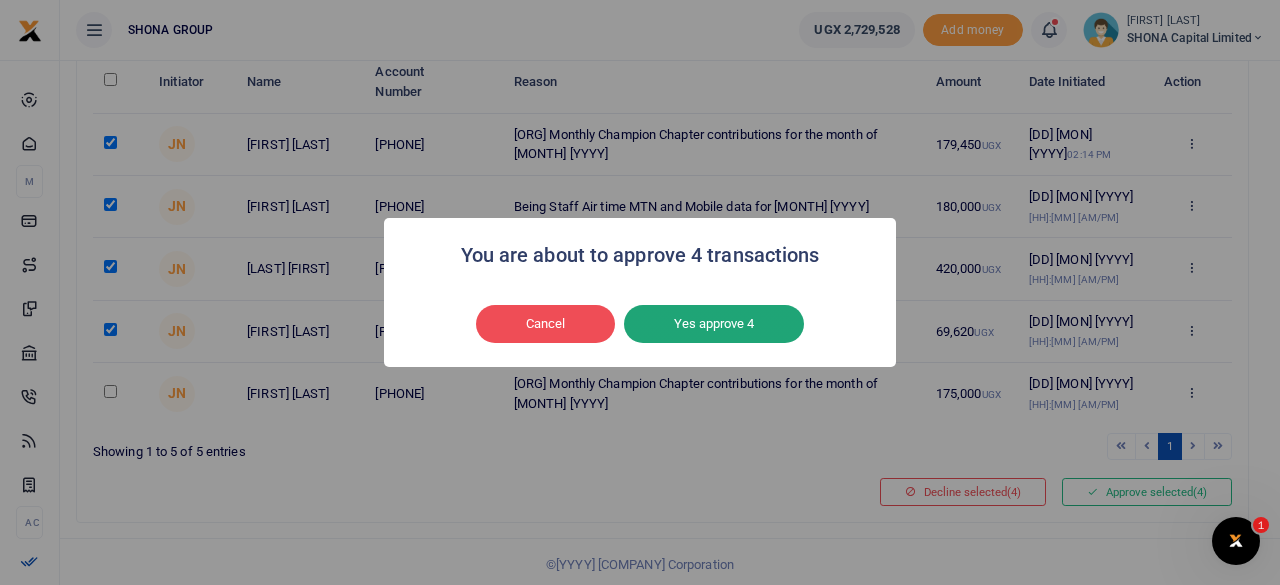 click on "Yes approve 4" at bounding box center (714, 324) 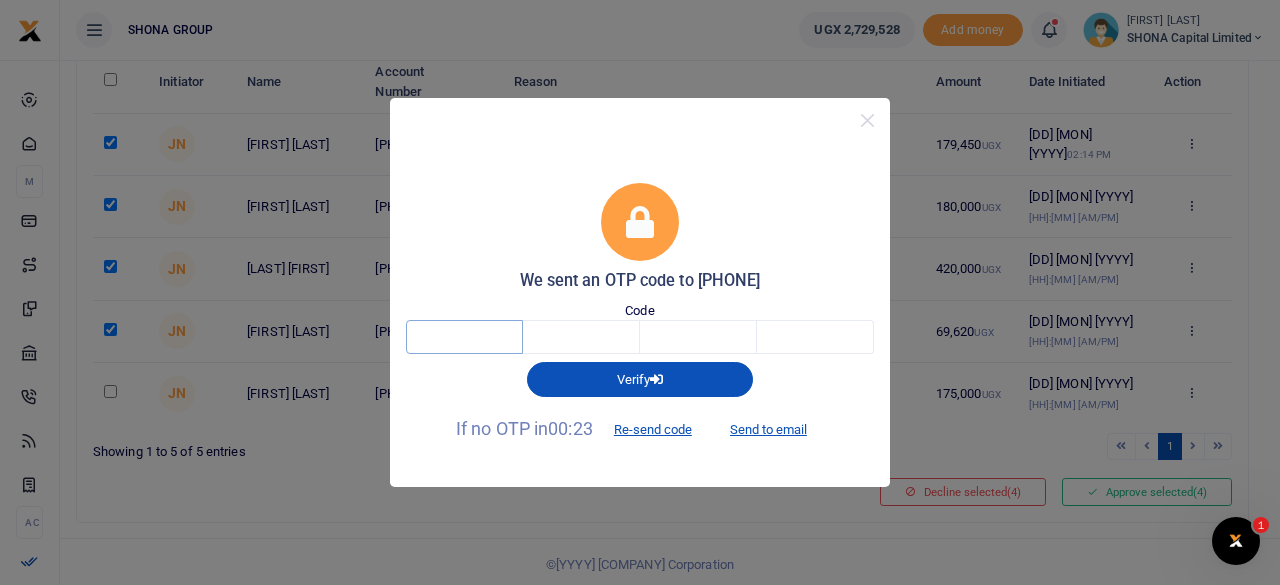 click at bounding box center (464, 337) 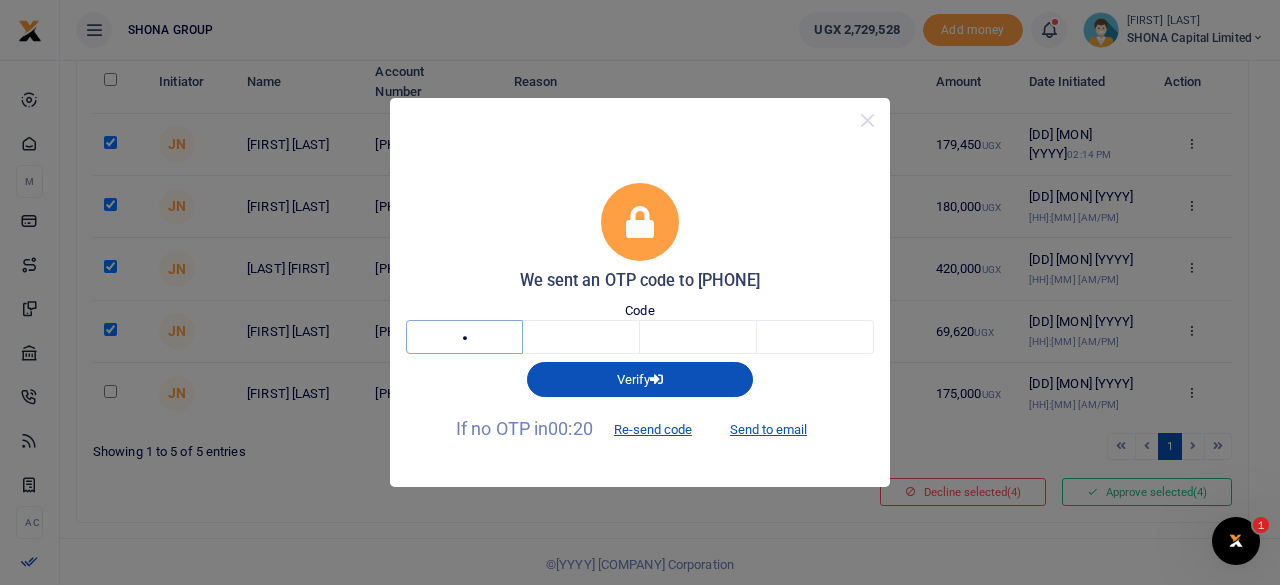 type on "3" 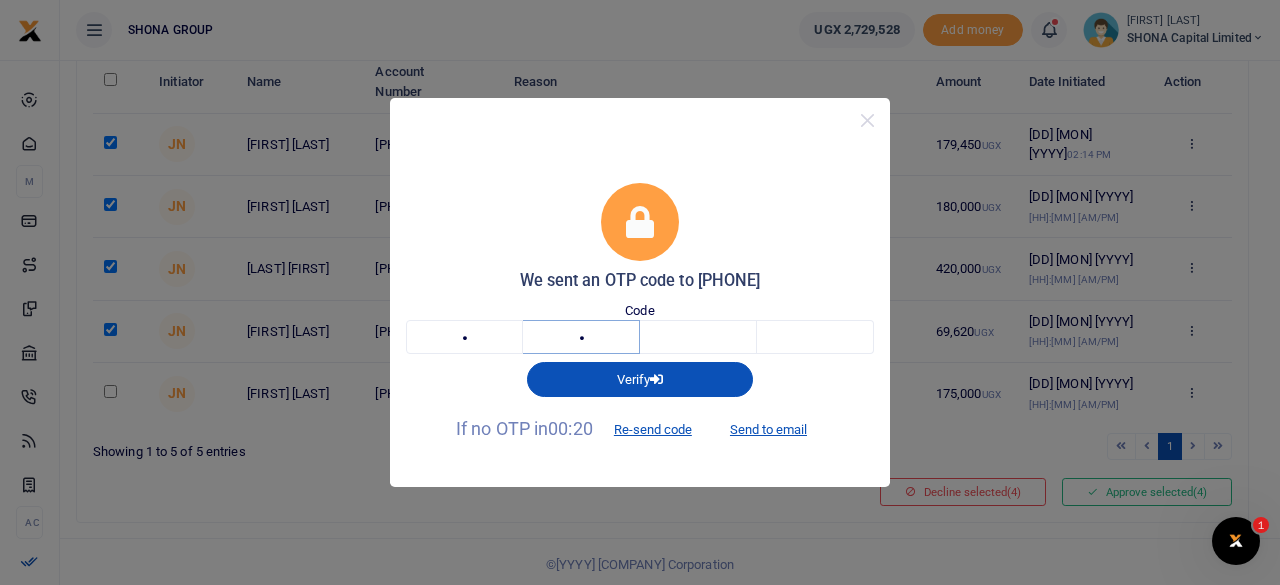 type on "6" 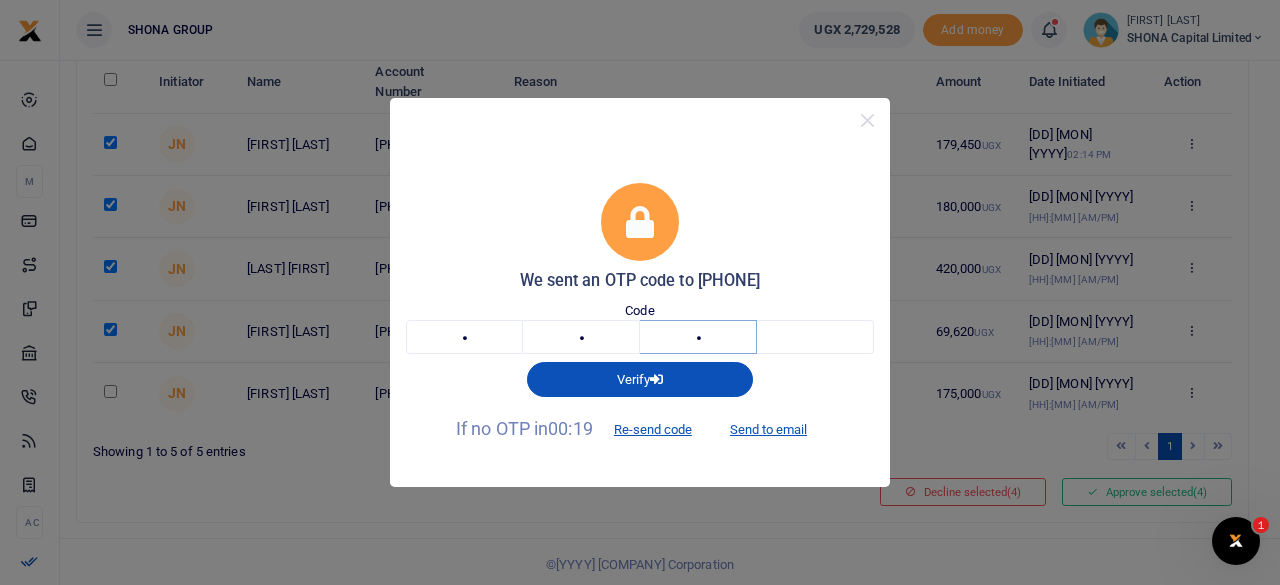 type on "1" 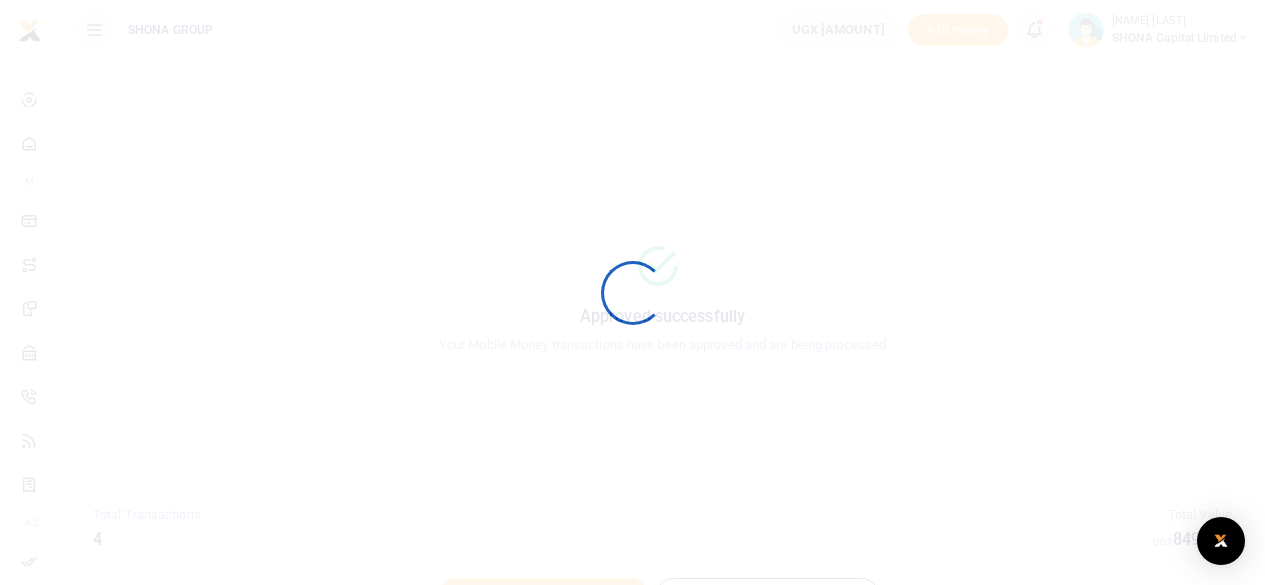 scroll, scrollTop: 0, scrollLeft: 0, axis: both 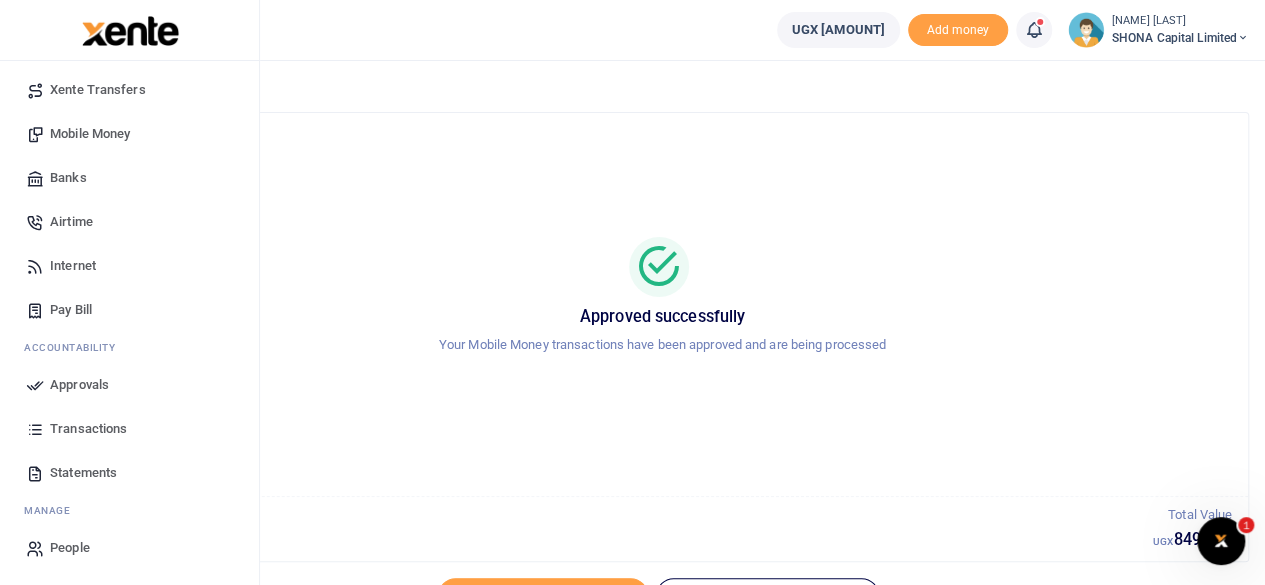click on "Approvals" at bounding box center (79, 385) 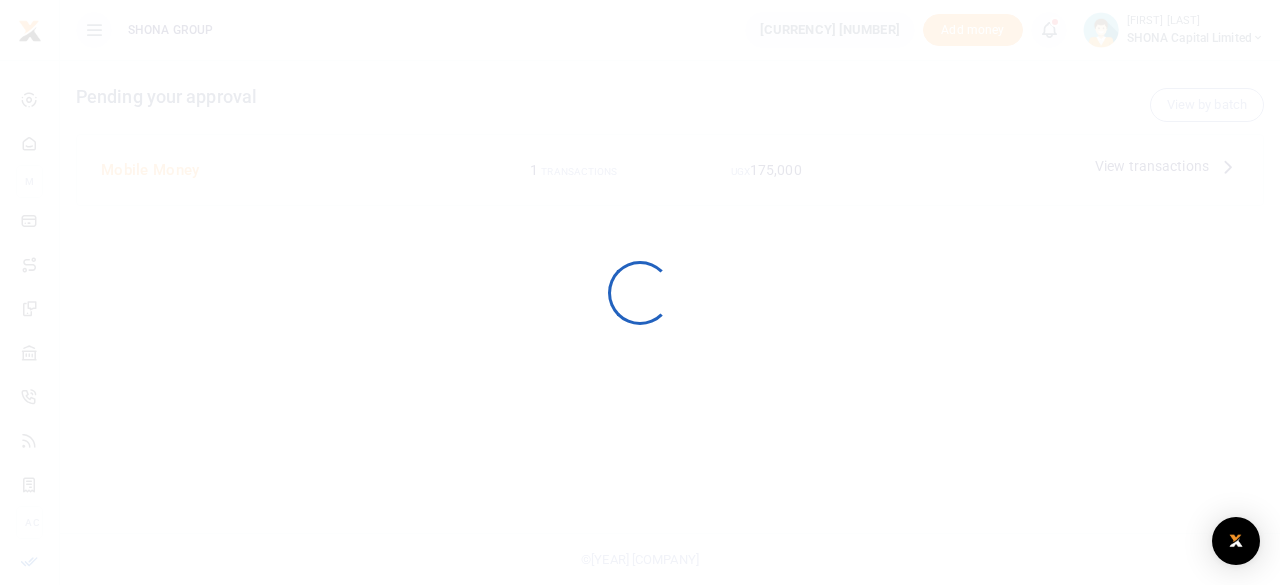 scroll, scrollTop: 0, scrollLeft: 0, axis: both 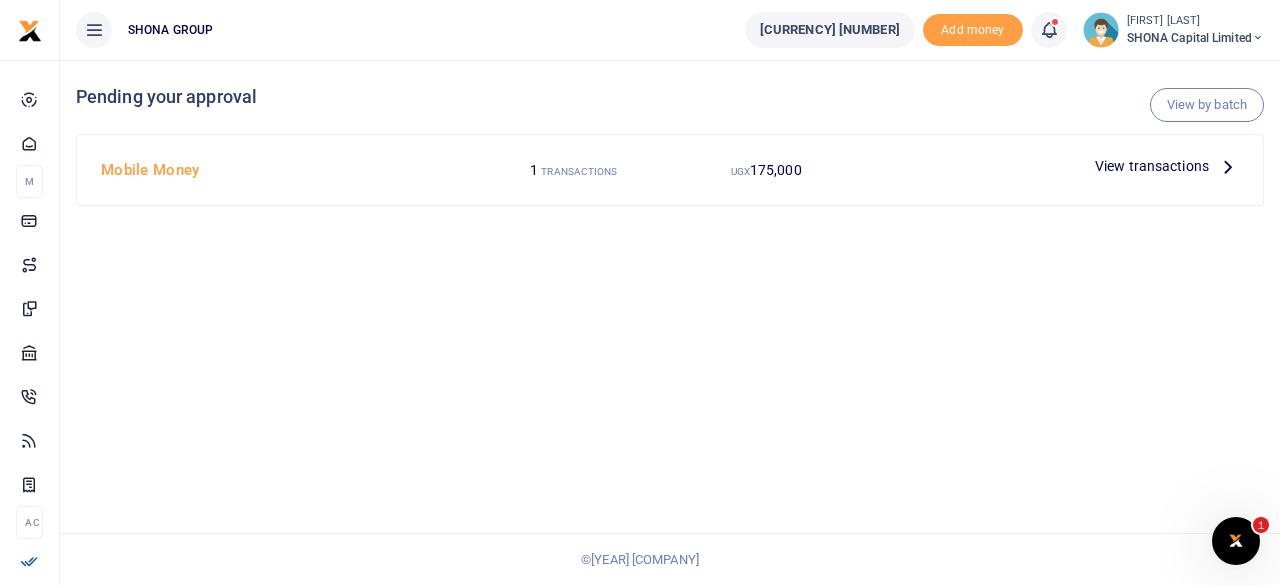 click on "View transactions" at bounding box center (1167, 166) 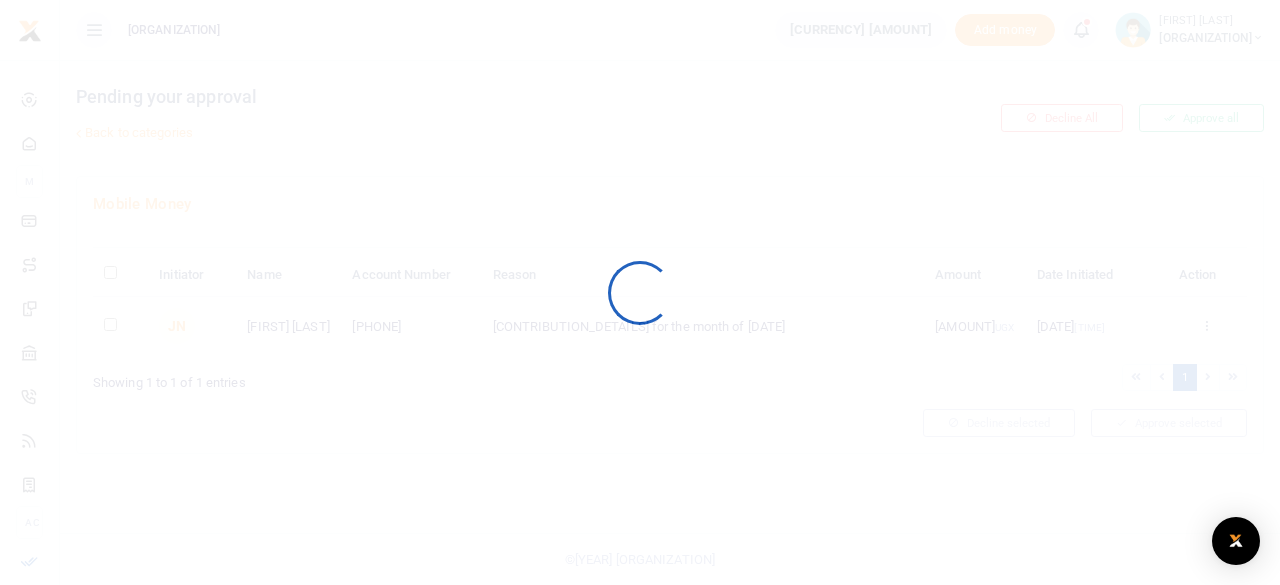 scroll, scrollTop: 0, scrollLeft: 0, axis: both 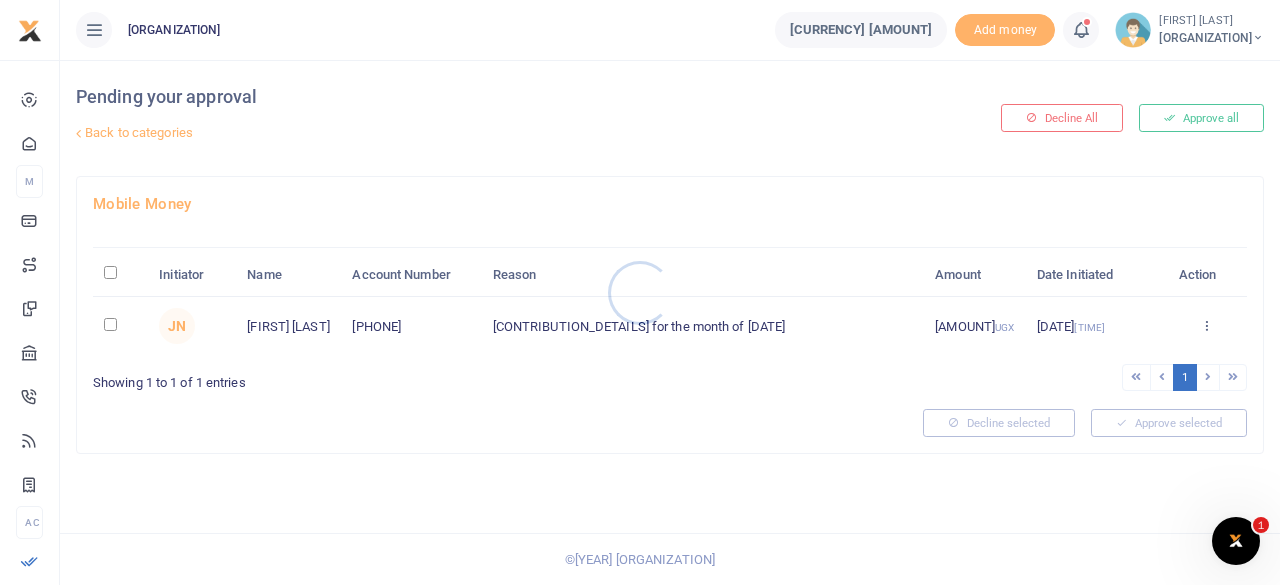 click at bounding box center (640, 292) 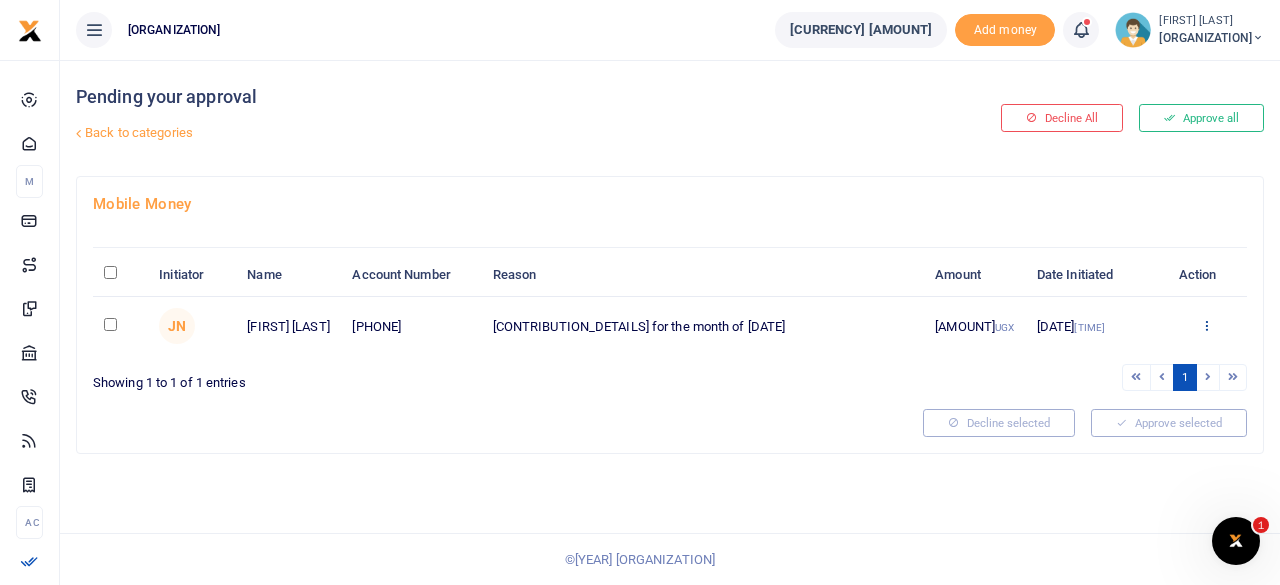 click at bounding box center [1206, 325] 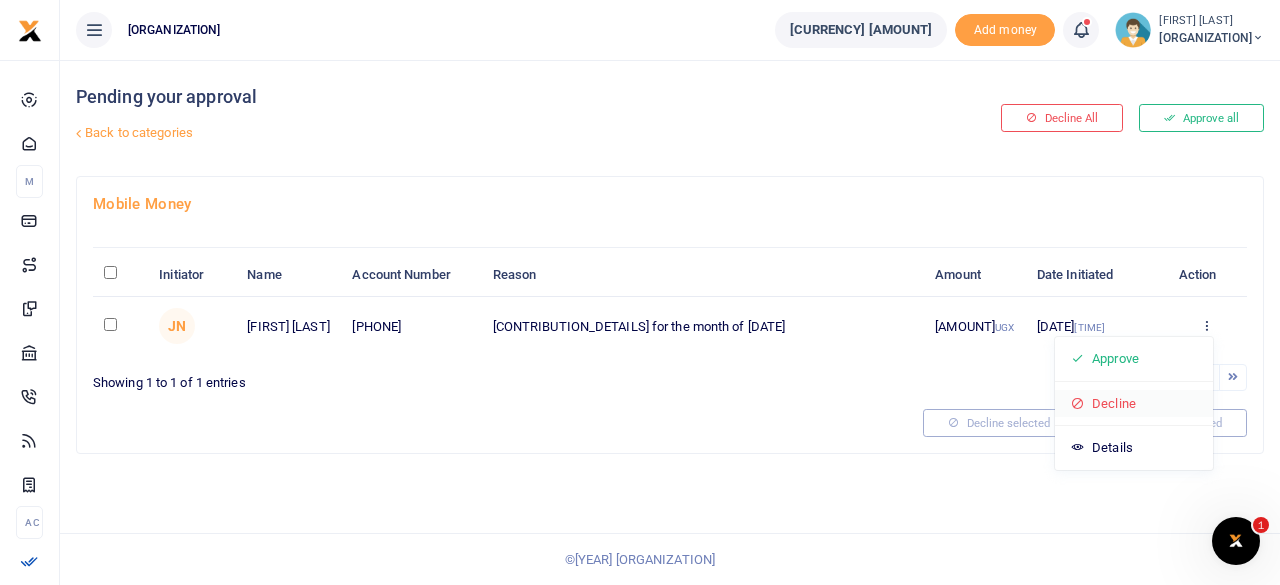 click on "Decline" at bounding box center (1134, 404) 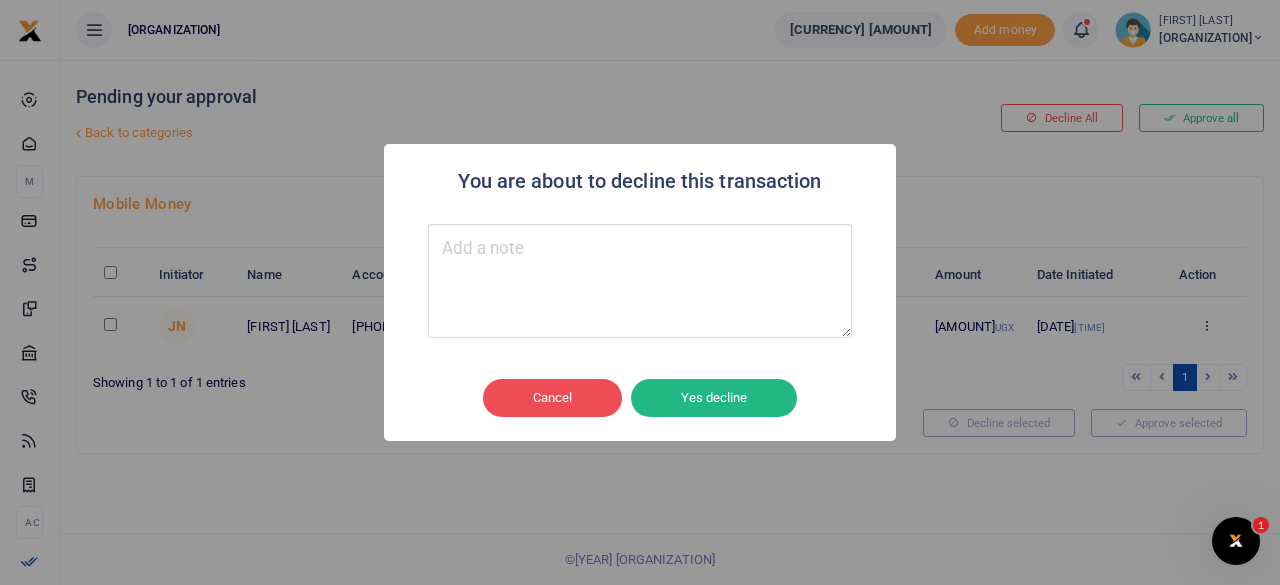 click at bounding box center [640, 281] 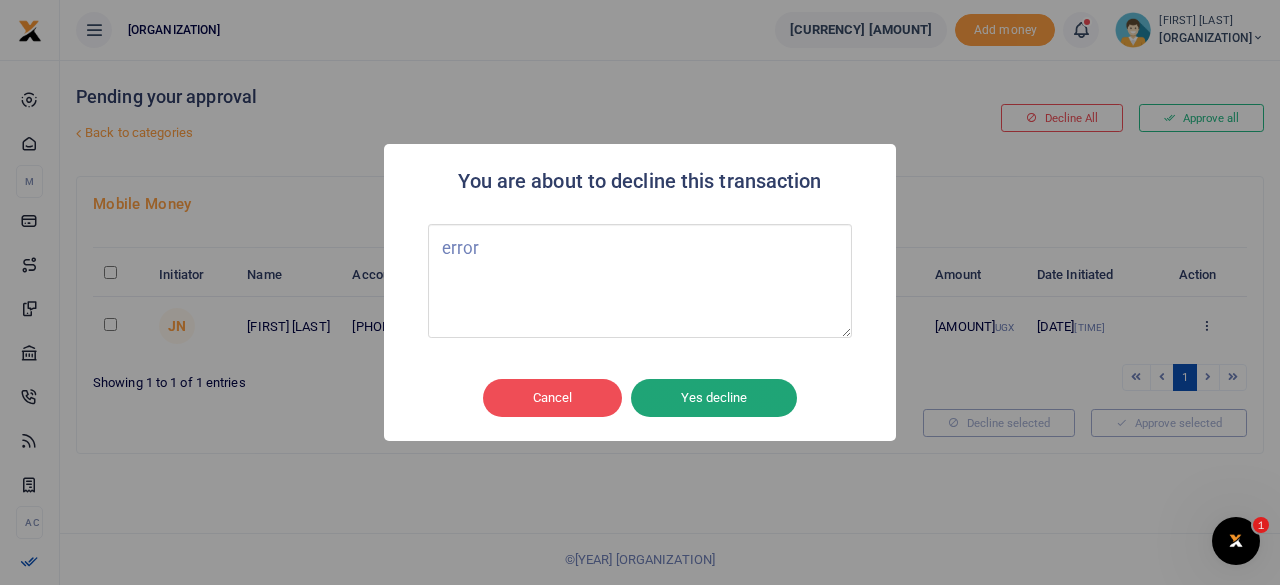 type on "error" 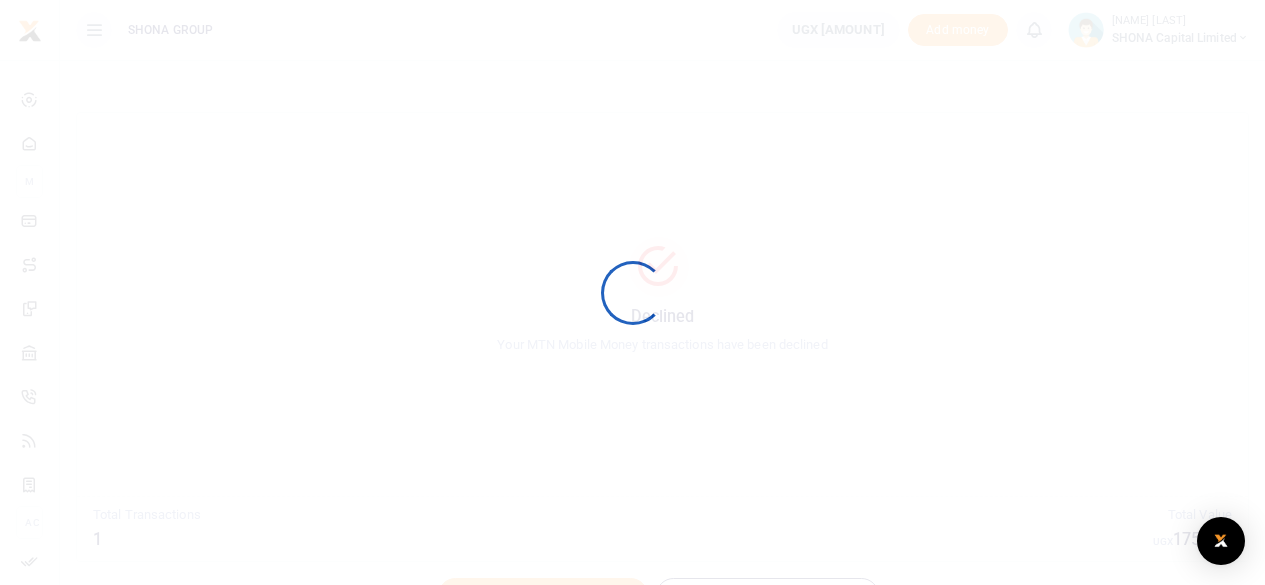 scroll, scrollTop: 0, scrollLeft: 0, axis: both 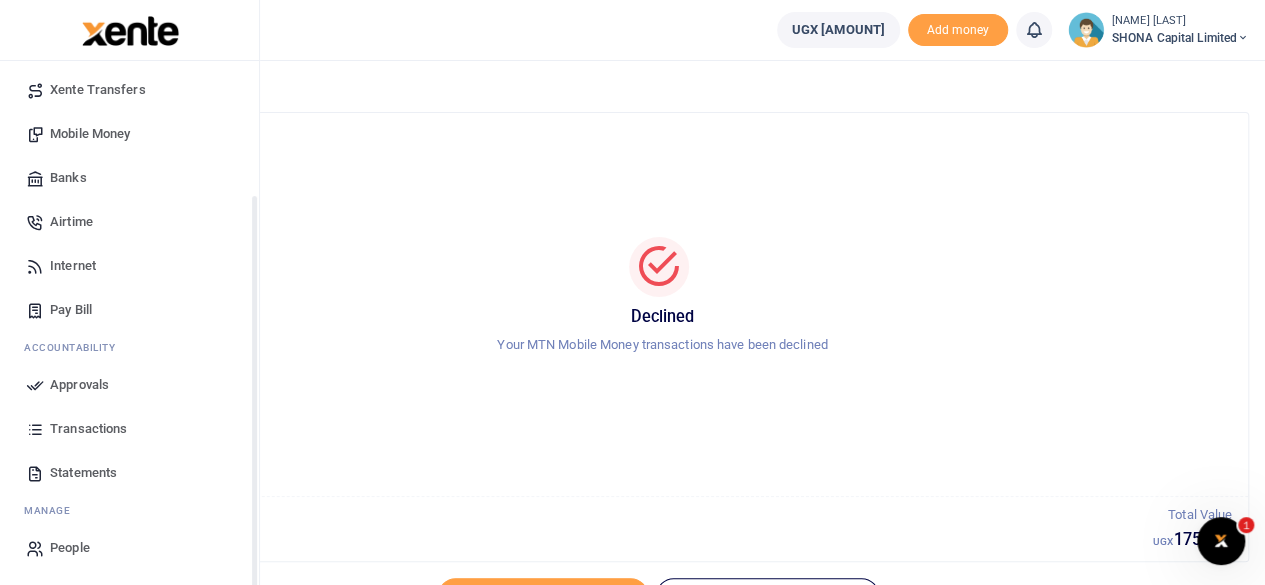 click on "Transactions" at bounding box center (88, 429) 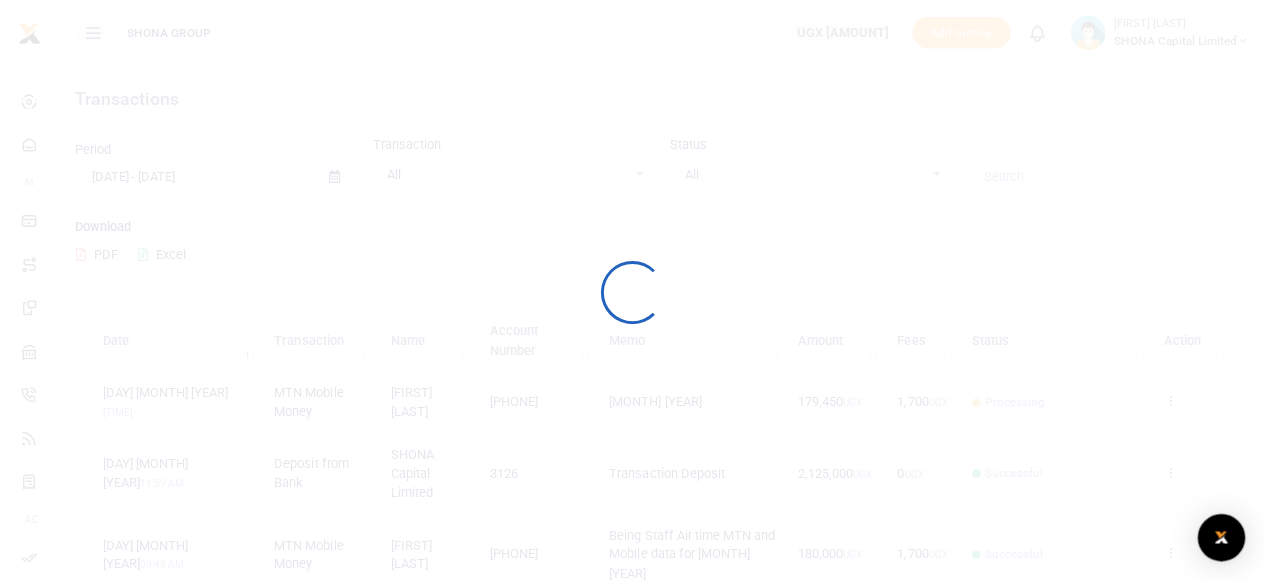 scroll, scrollTop: 0, scrollLeft: 0, axis: both 